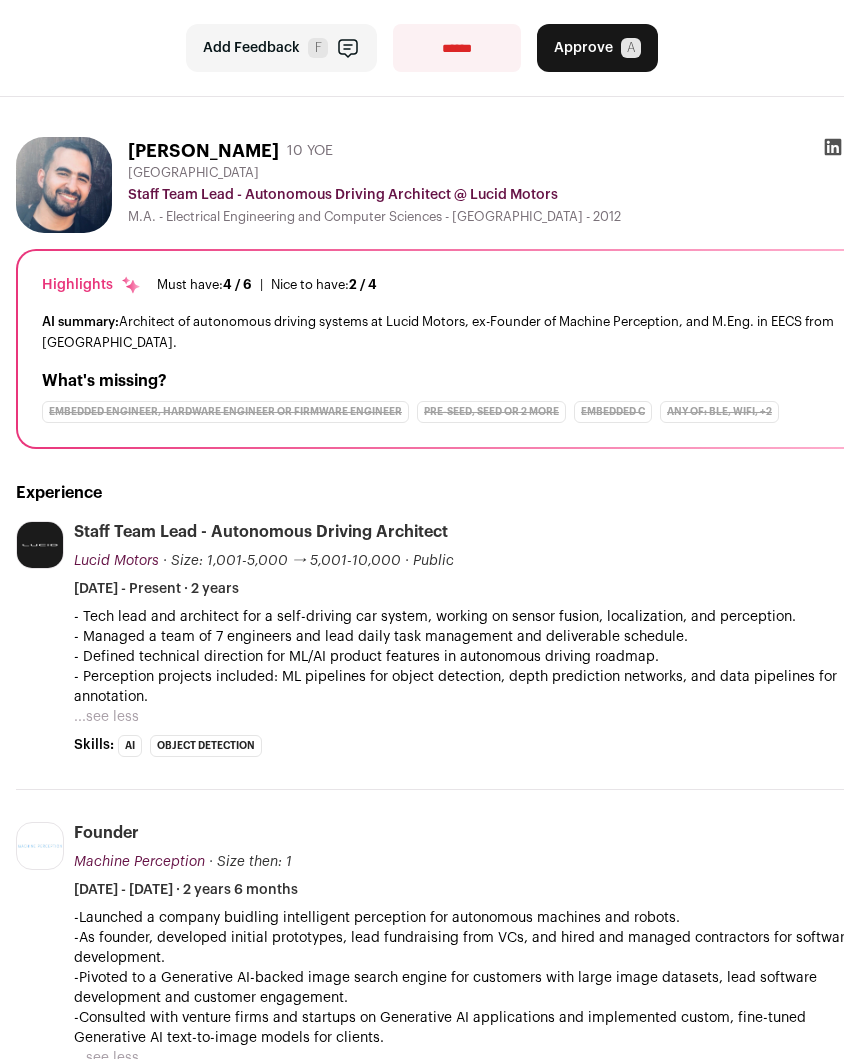 scroll, scrollTop: 0, scrollLeft: 0, axis: both 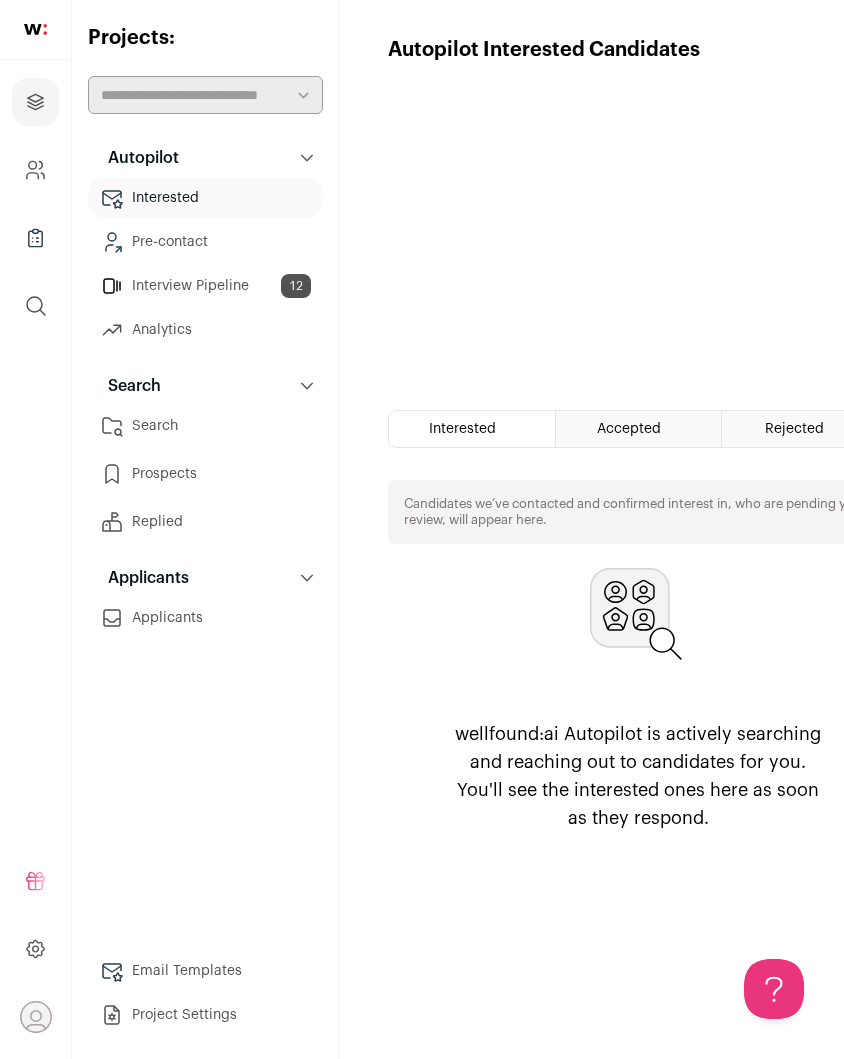 click on "Interview Pipeline
12" at bounding box center (205, 286) 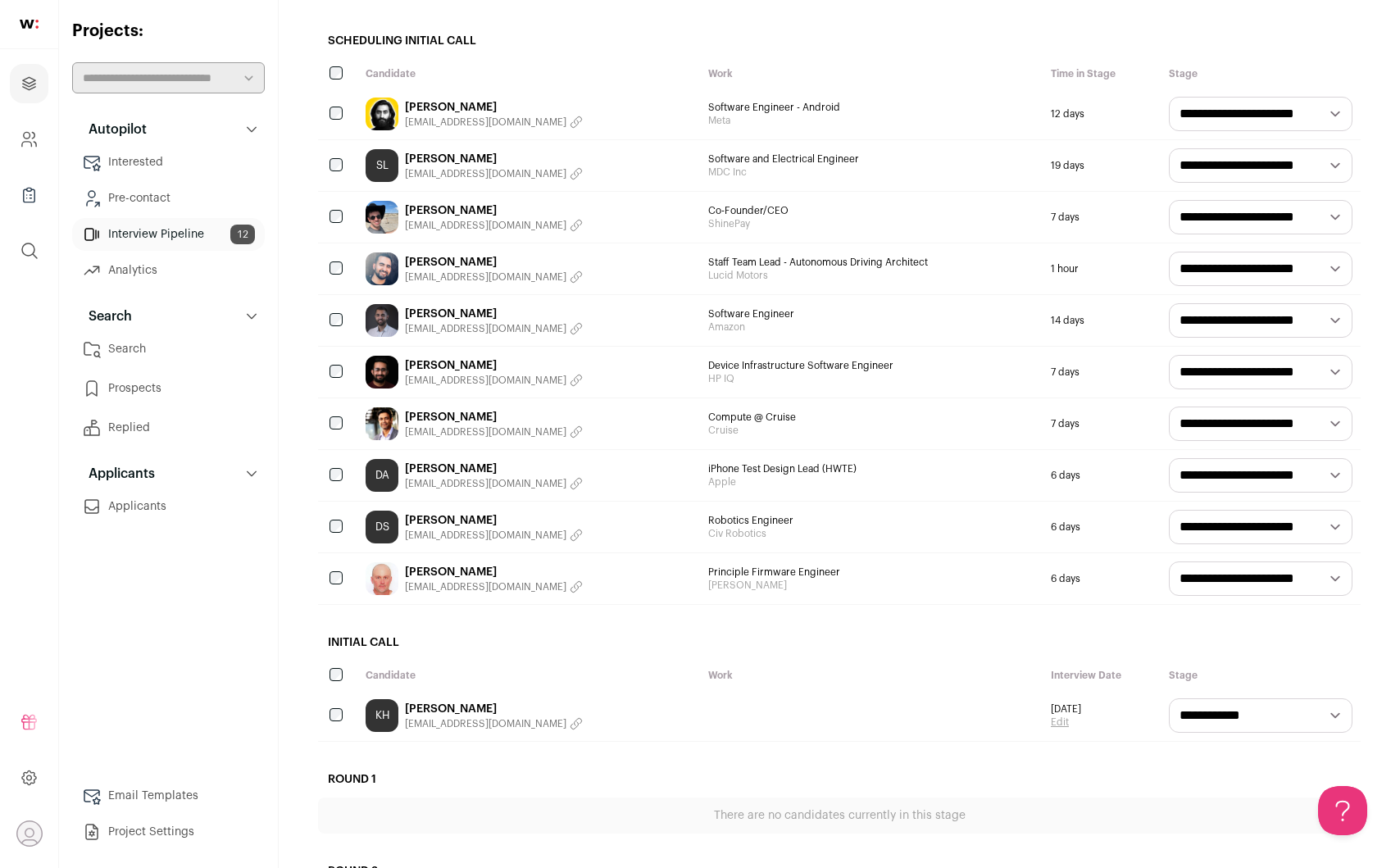 scroll, scrollTop: 507, scrollLeft: 0, axis: vertical 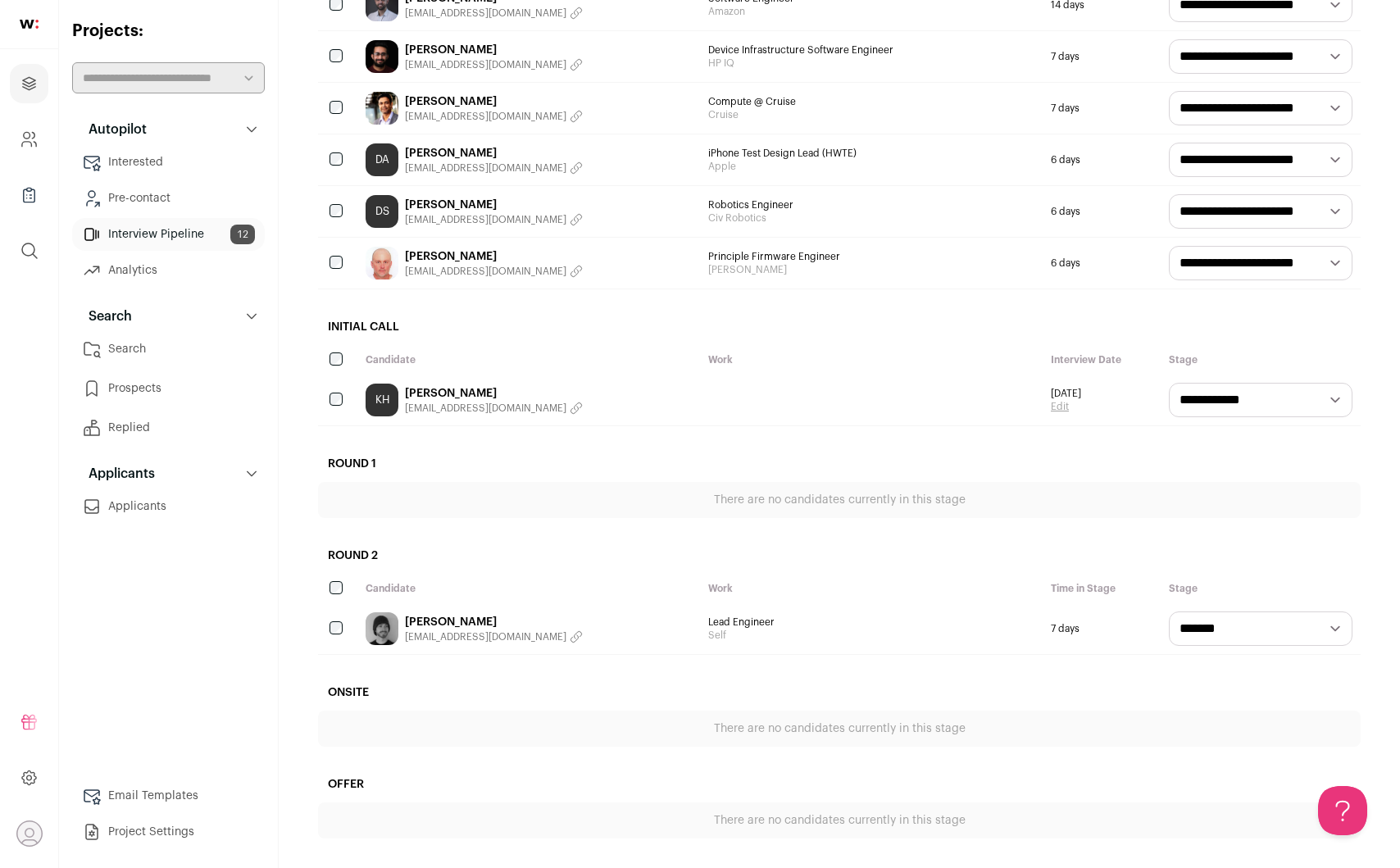 drag, startPoint x: 25, startPoint y: 450, endPoint x: 165, endPoint y: 440, distance: 140.357 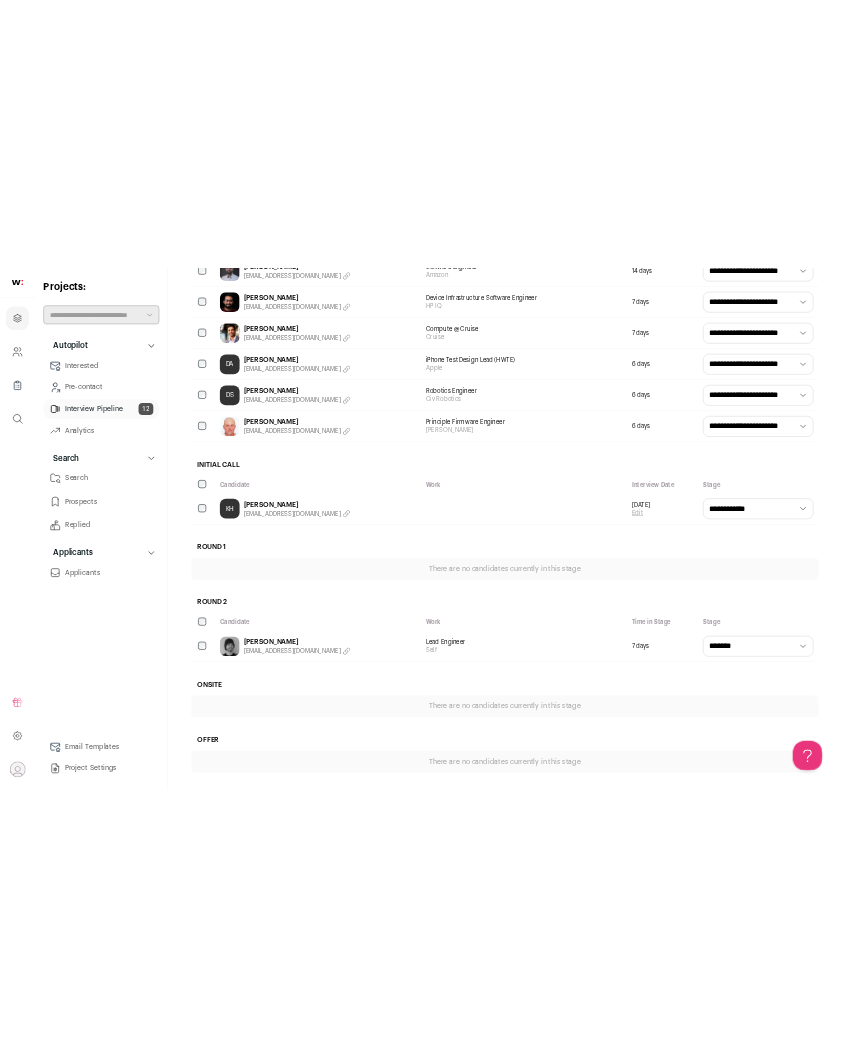 scroll, scrollTop: 726, scrollLeft: 0, axis: vertical 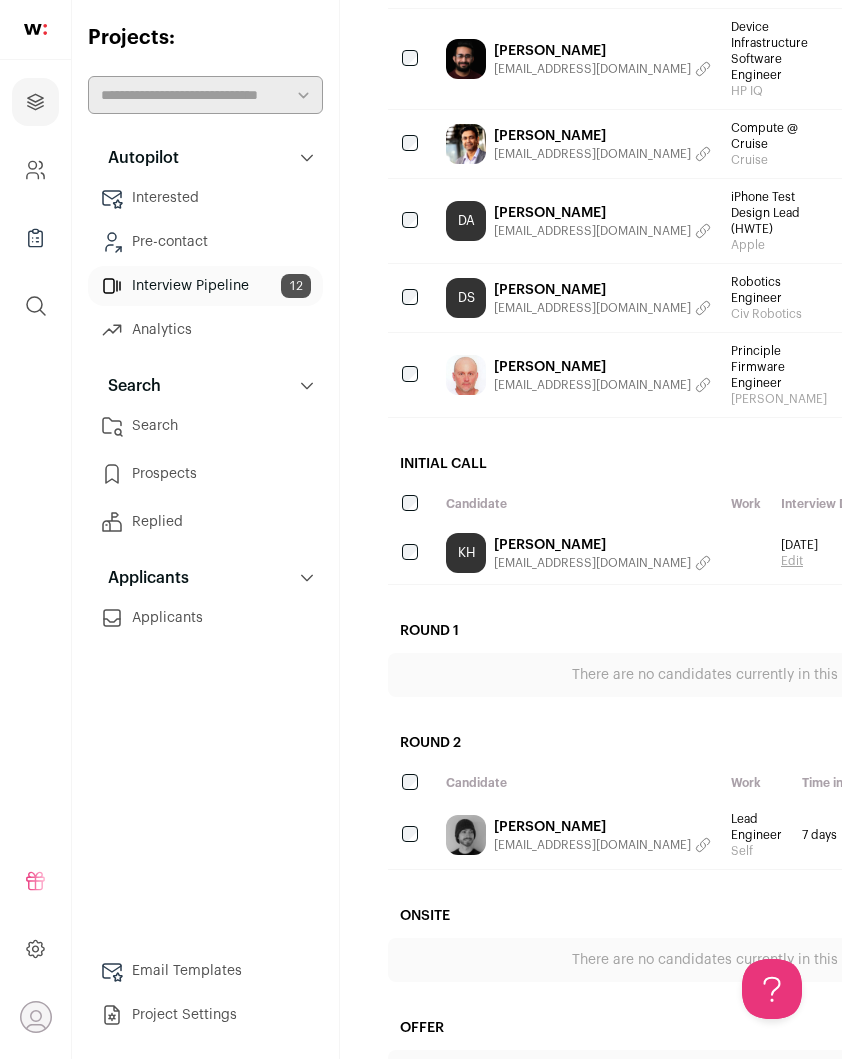 click on "Autopilot
Autopilot
Interested
Pre-contact
Interview Pipeline
12
Analytics
Search
Search" at bounding box center (205, 586) 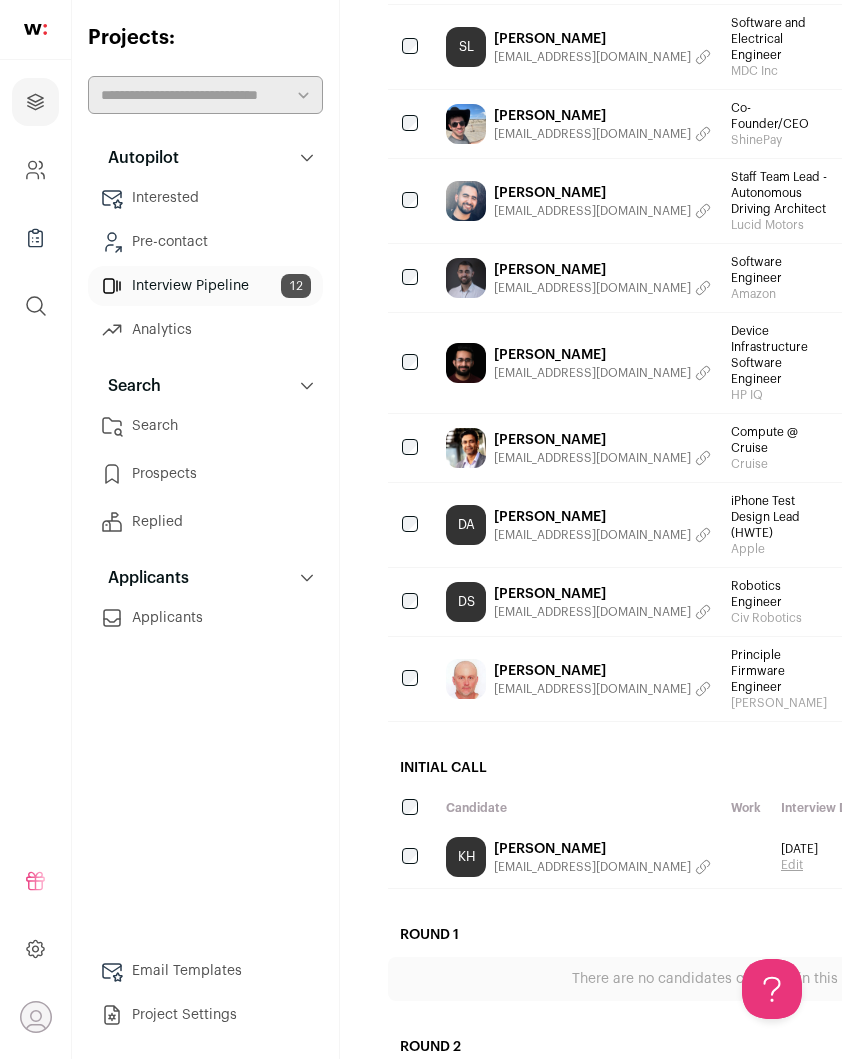 scroll, scrollTop: 226, scrollLeft: 0, axis: vertical 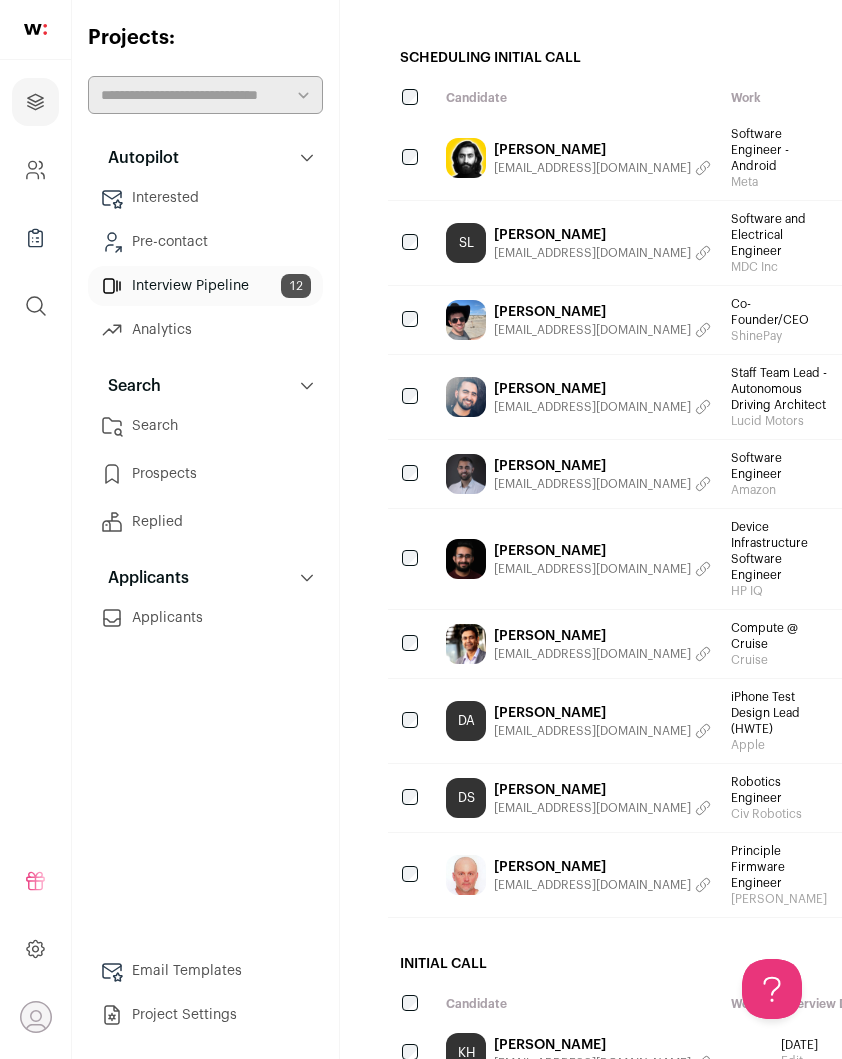 click on "Autopilot
Autopilot
Interested
Pre-contact
Interview Pipeline
12
Analytics
Search
Search" at bounding box center [205, 586] 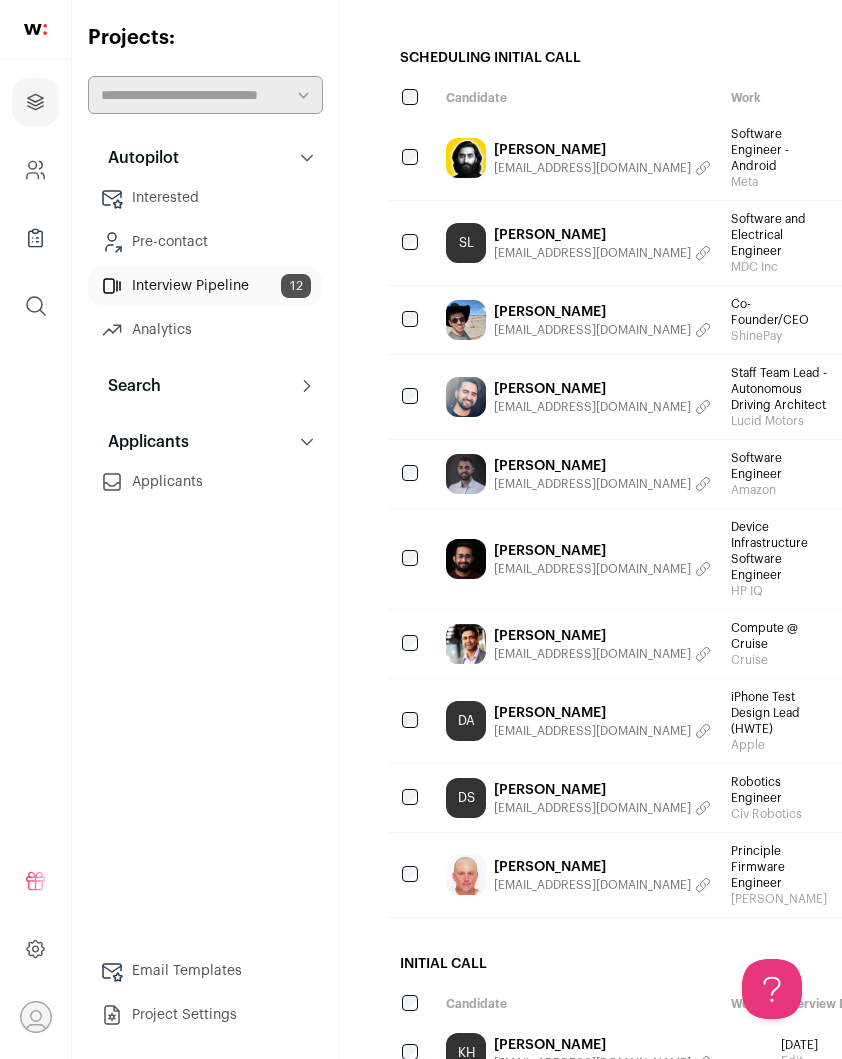 click 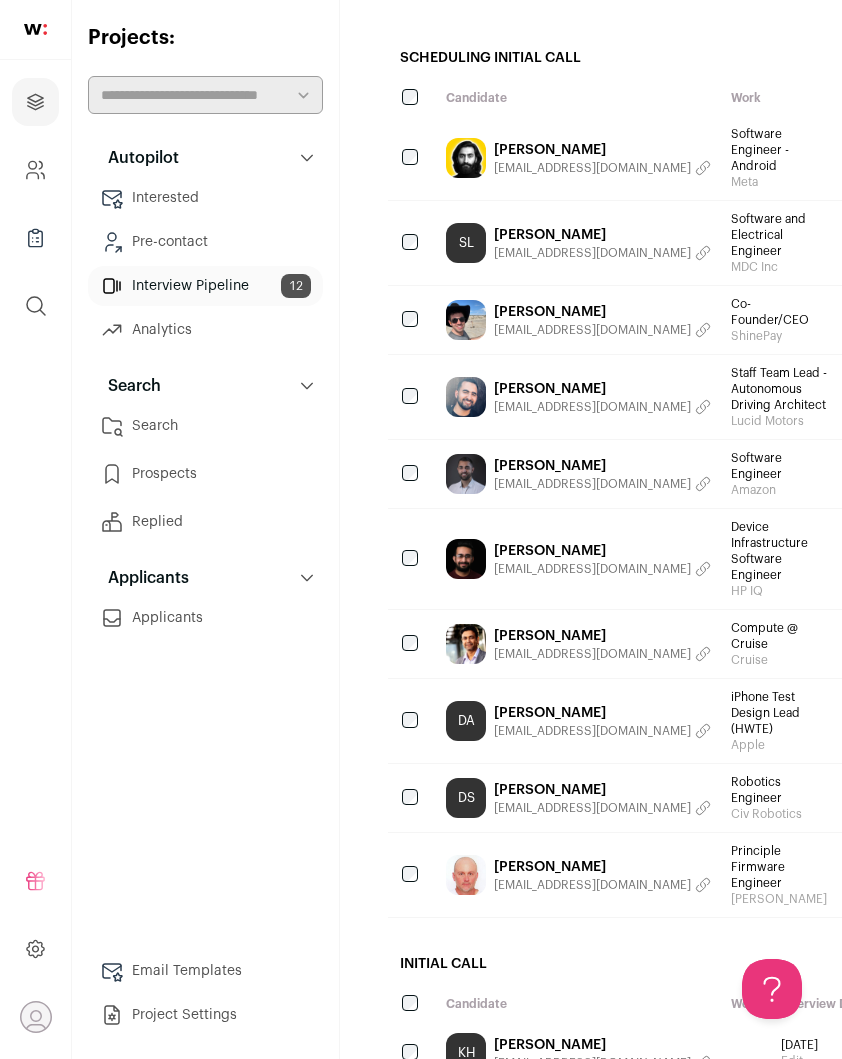 click on "Applicants" at bounding box center (205, 578) 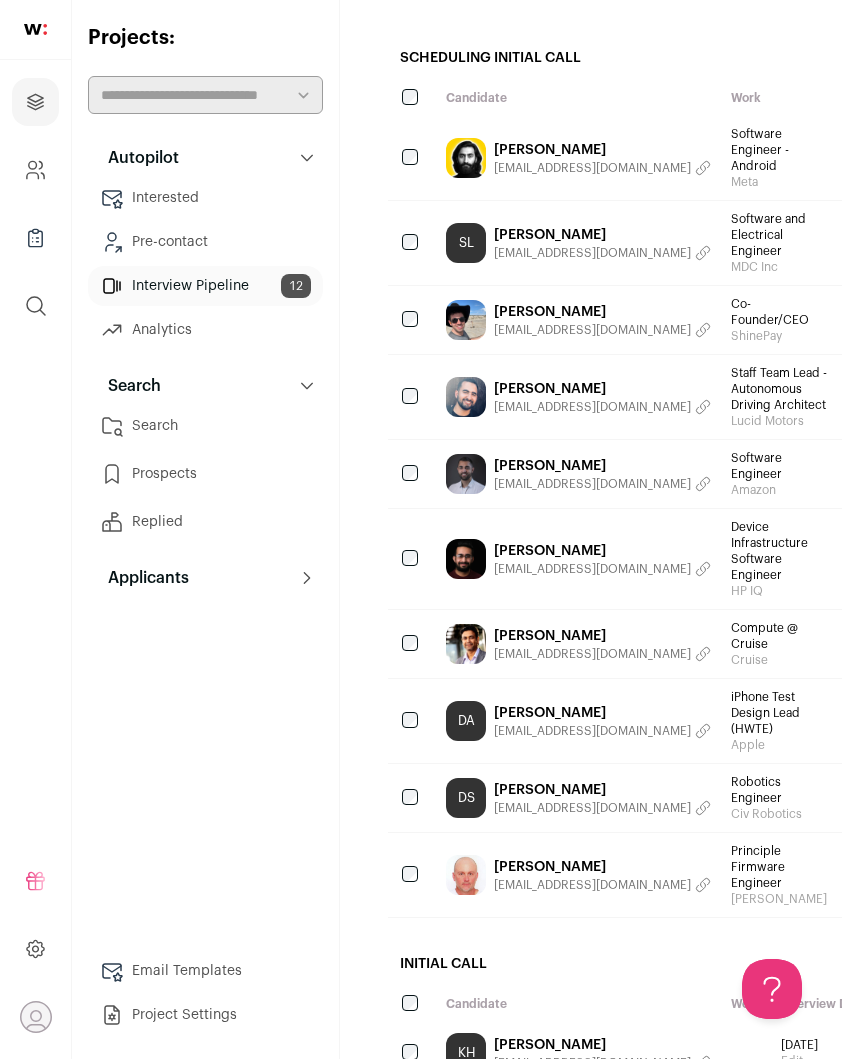 click on "Search" at bounding box center (205, 386) 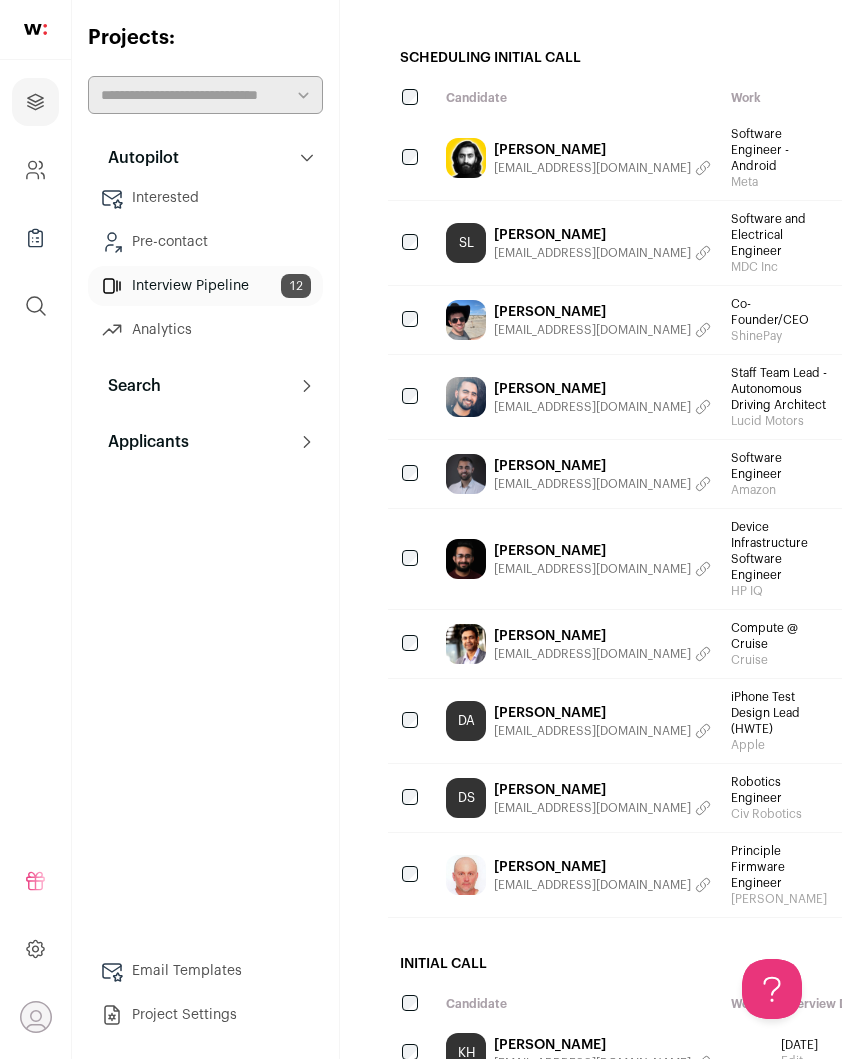 click on "Autopilot" at bounding box center (205, 158) 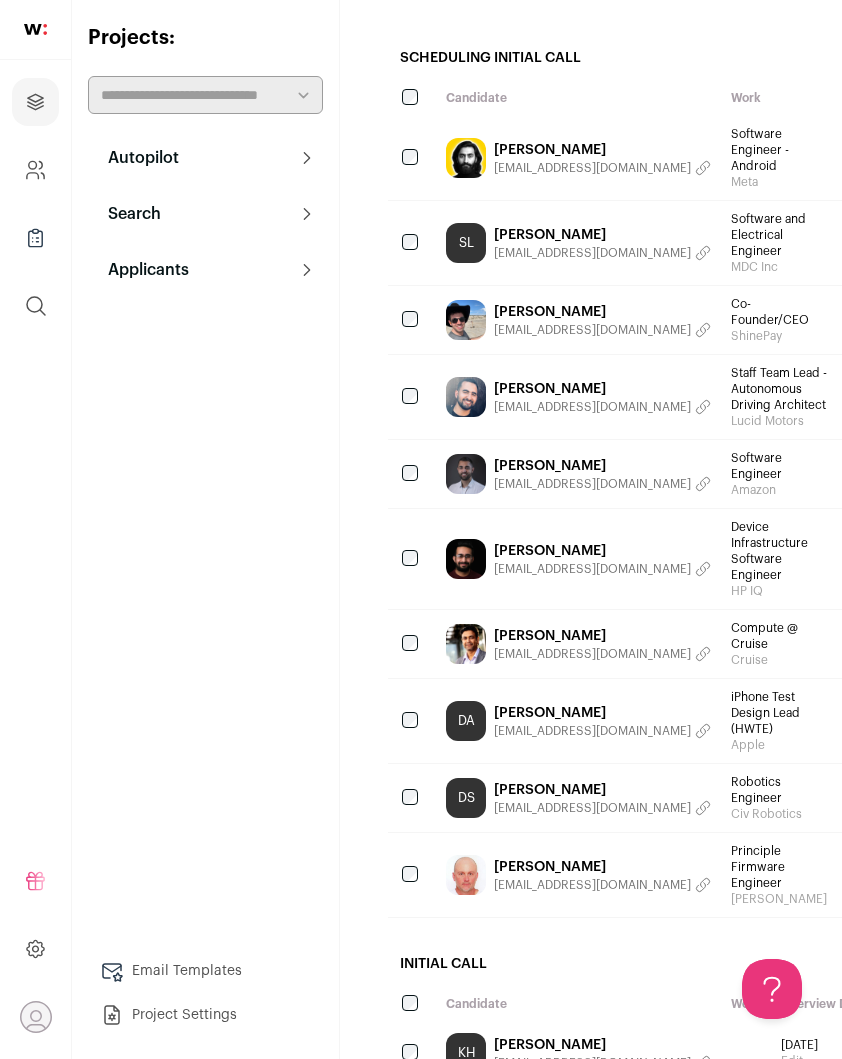 click on "Autopilot" at bounding box center (205, 158) 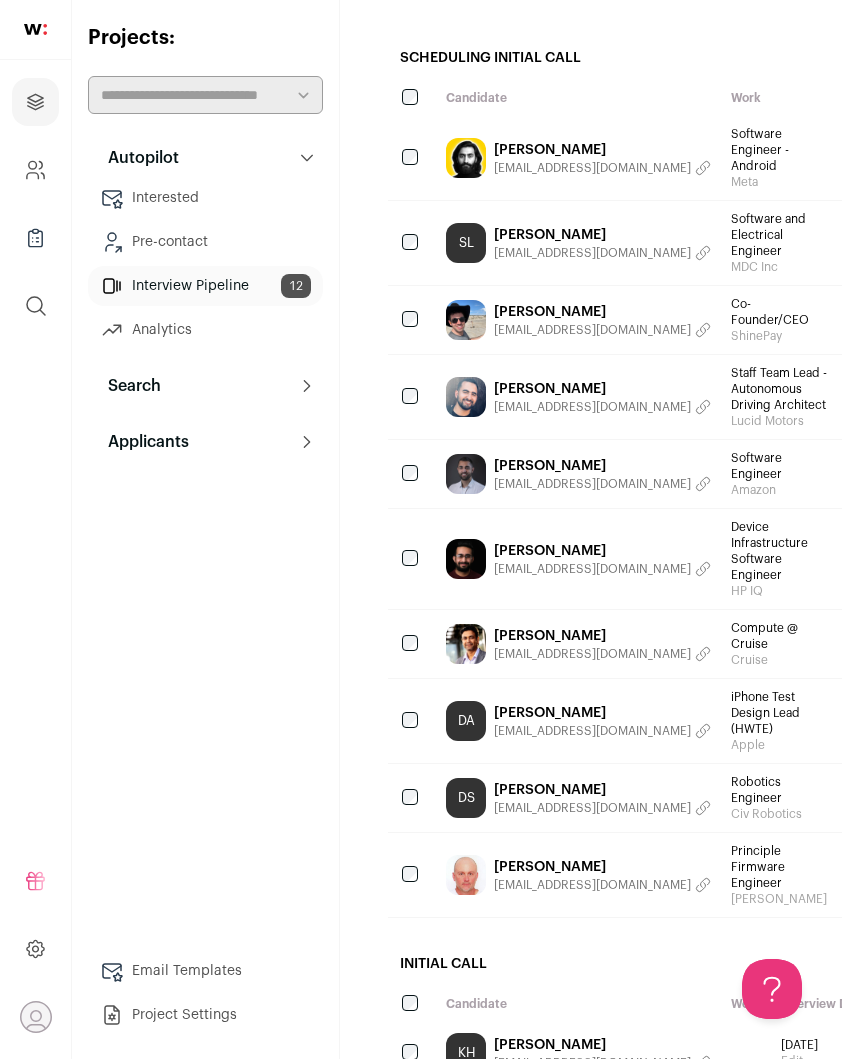 click on "Search" at bounding box center (205, 386) 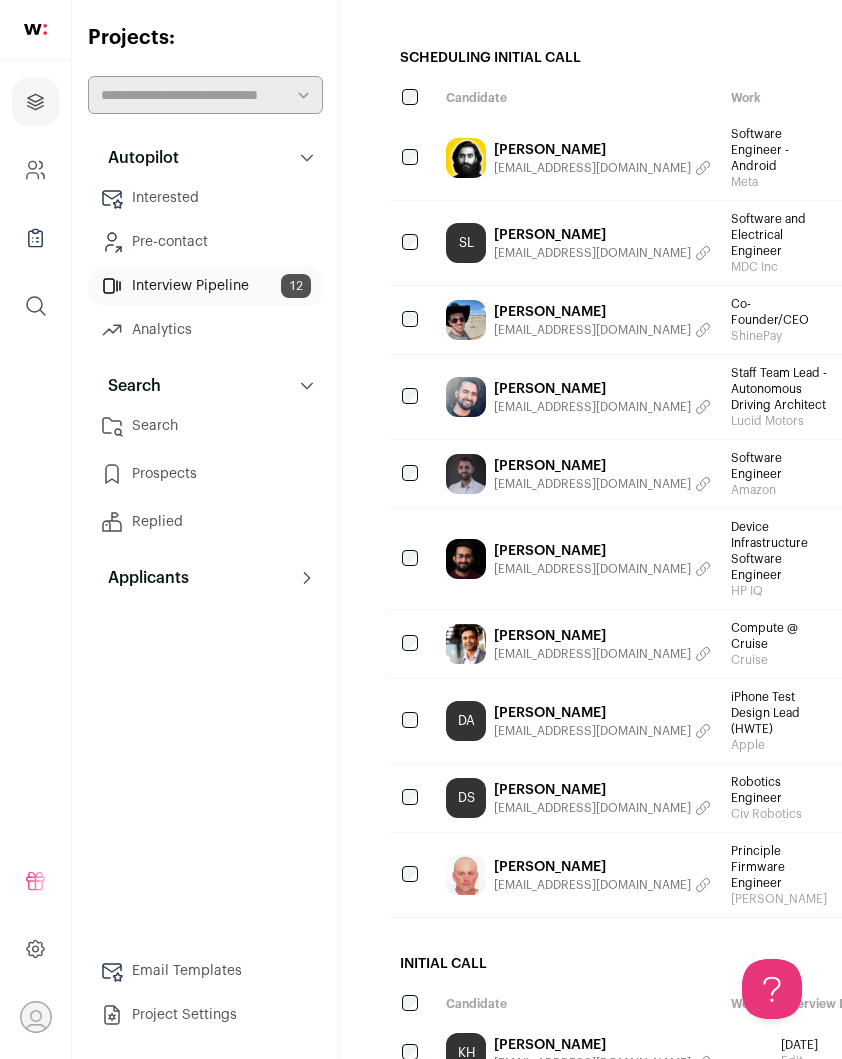 click on "Applicants" at bounding box center [142, 578] 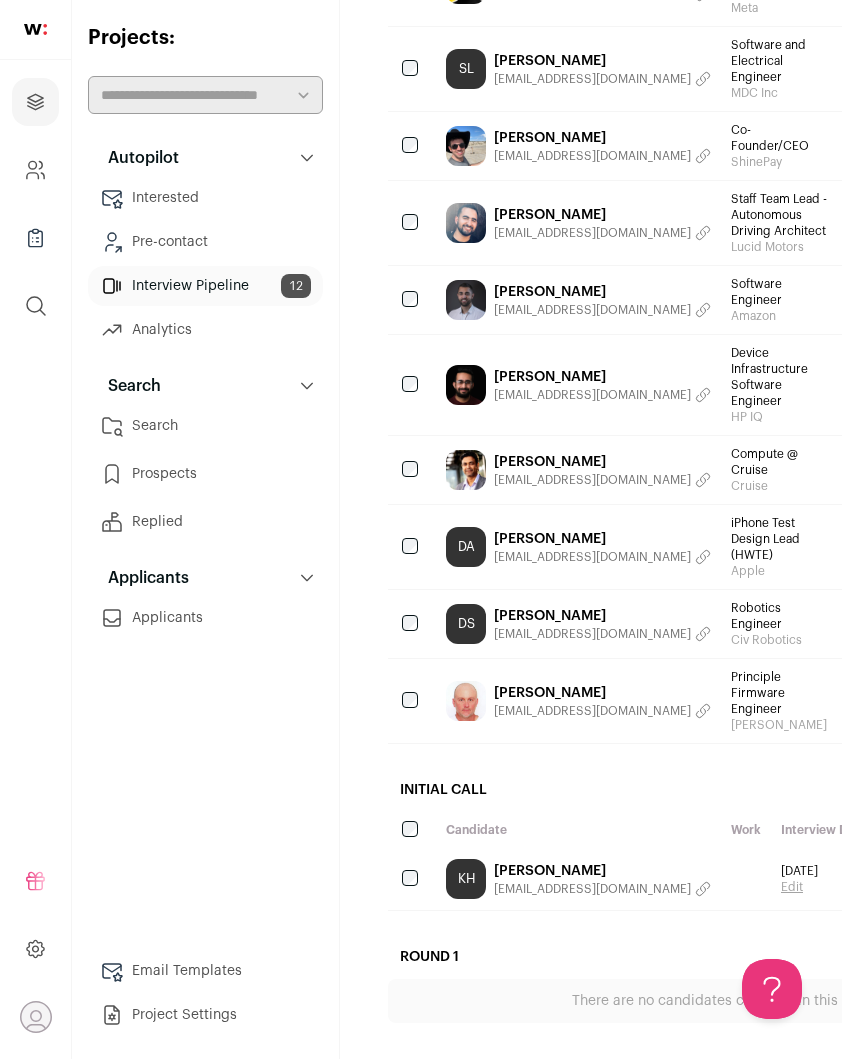 scroll, scrollTop: 0, scrollLeft: 0, axis: both 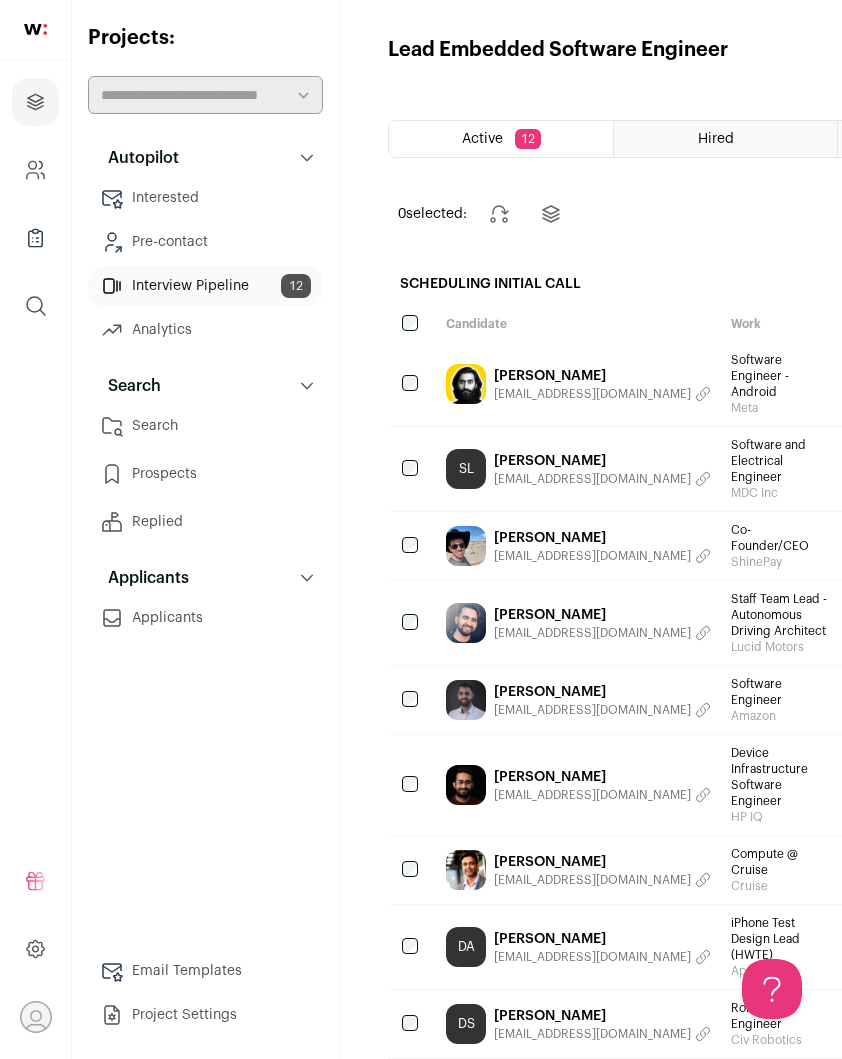 click on "Hired" at bounding box center [725, 139] 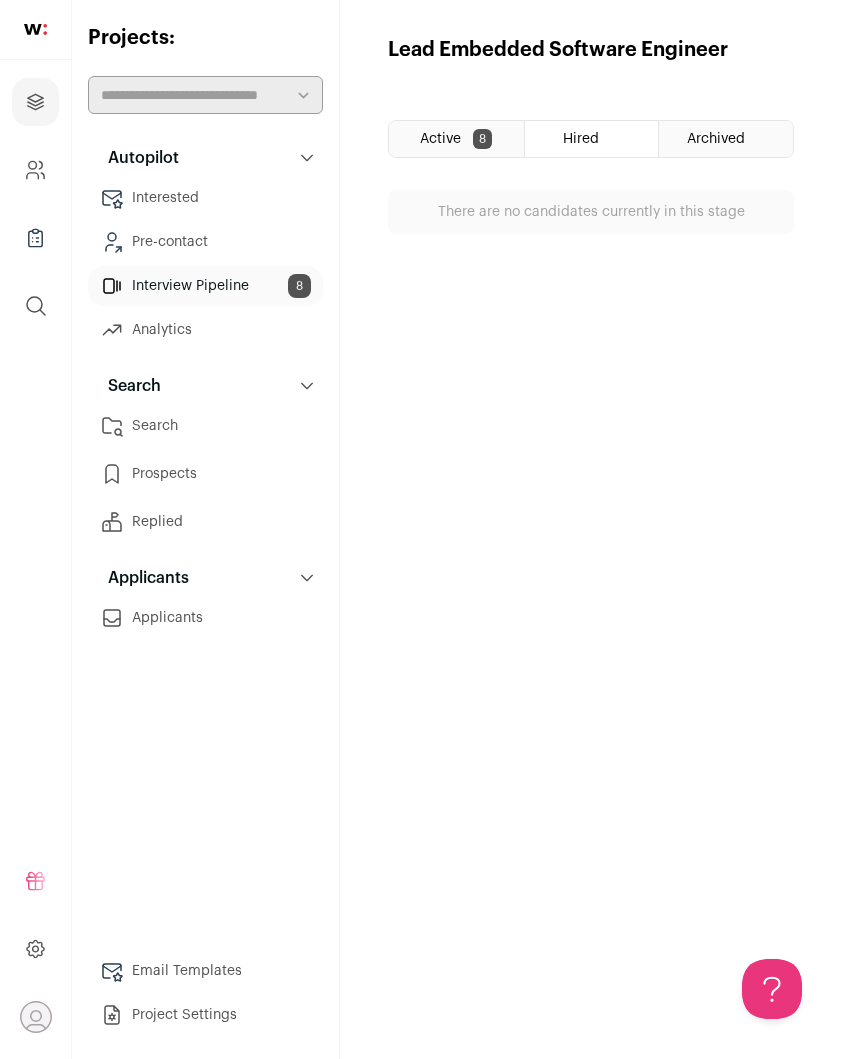 scroll, scrollTop: 0, scrollLeft: 0, axis: both 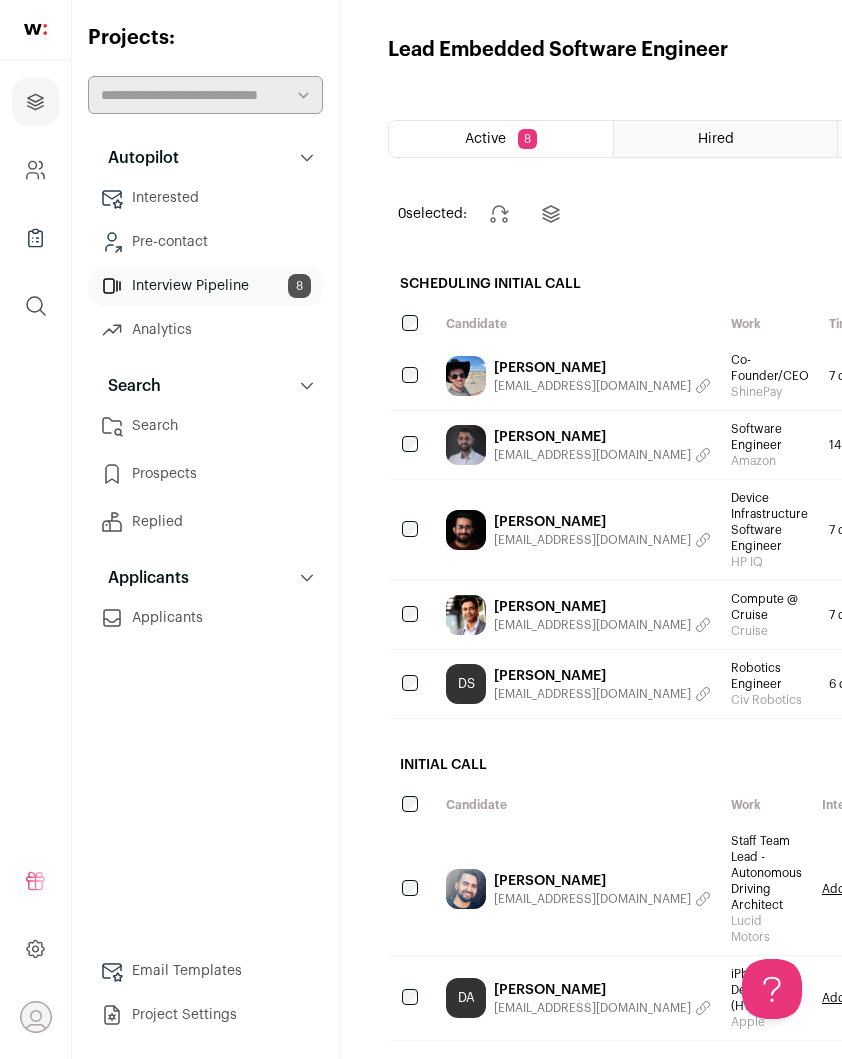 click on "[PERSON_NAME]
[EMAIL_ADDRESS][DOMAIN_NAME]" at bounding box center [578, 376] 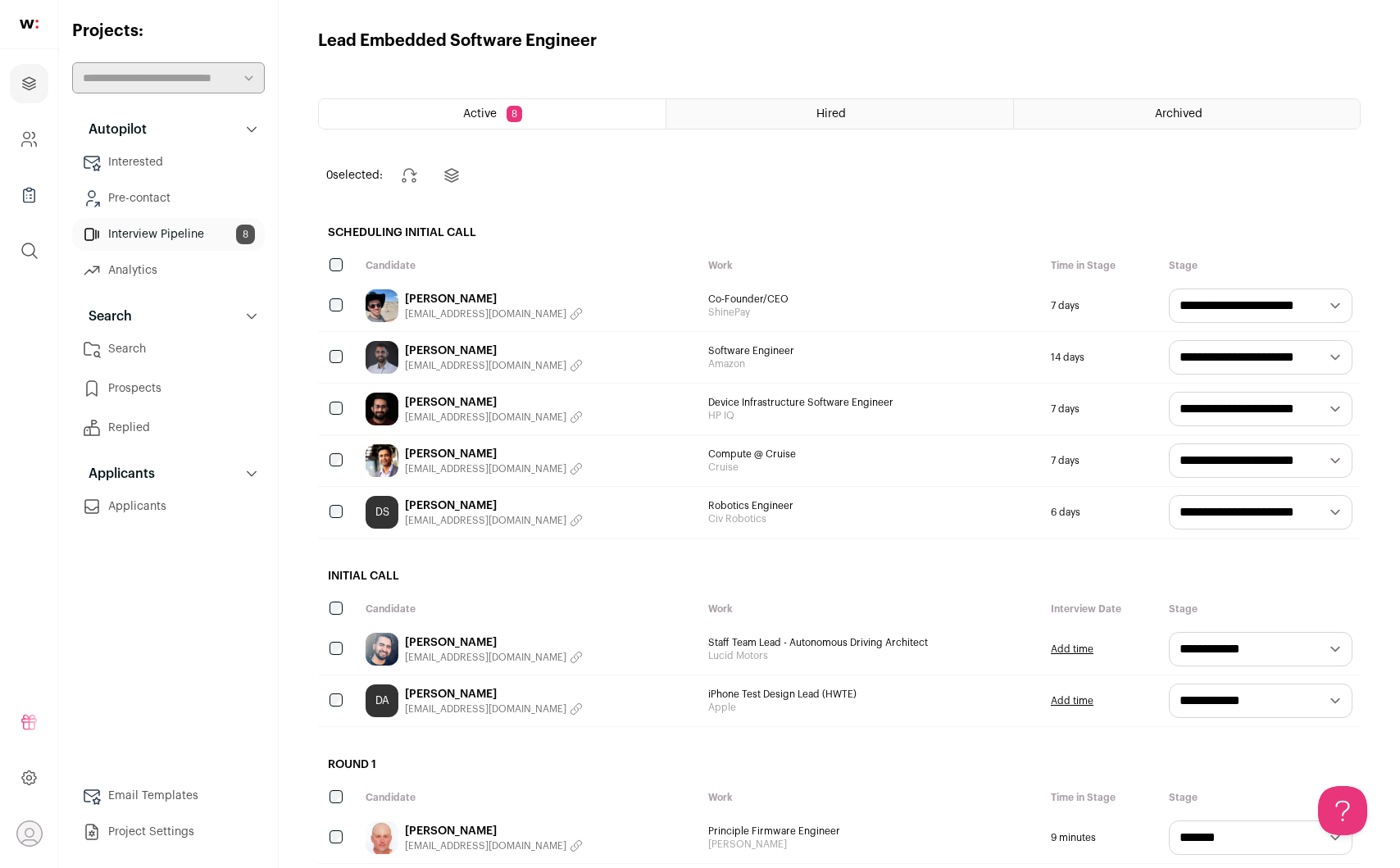 click on "[PERSON_NAME]" at bounding box center [493, 351] 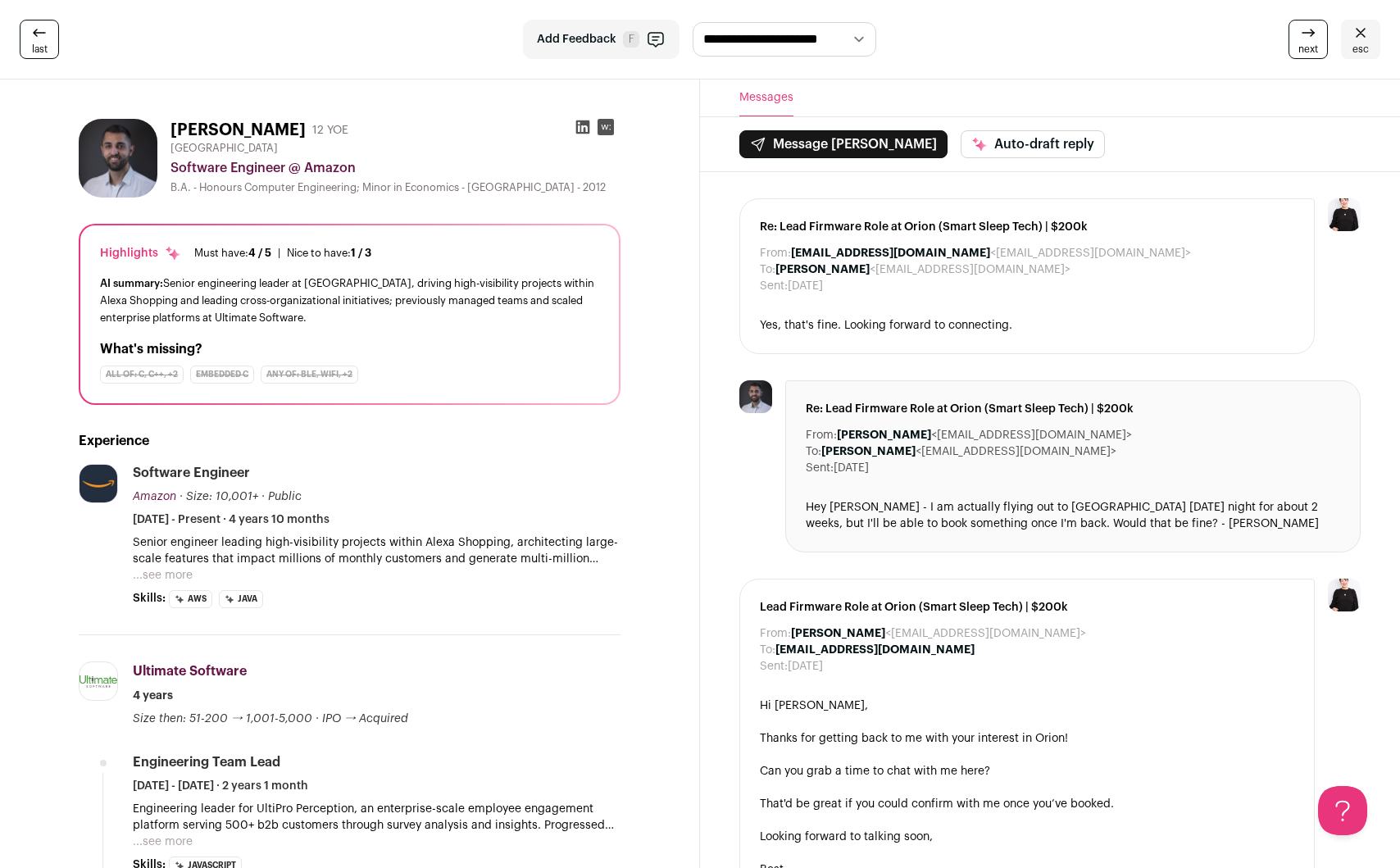 scroll, scrollTop: 0, scrollLeft: 0, axis: both 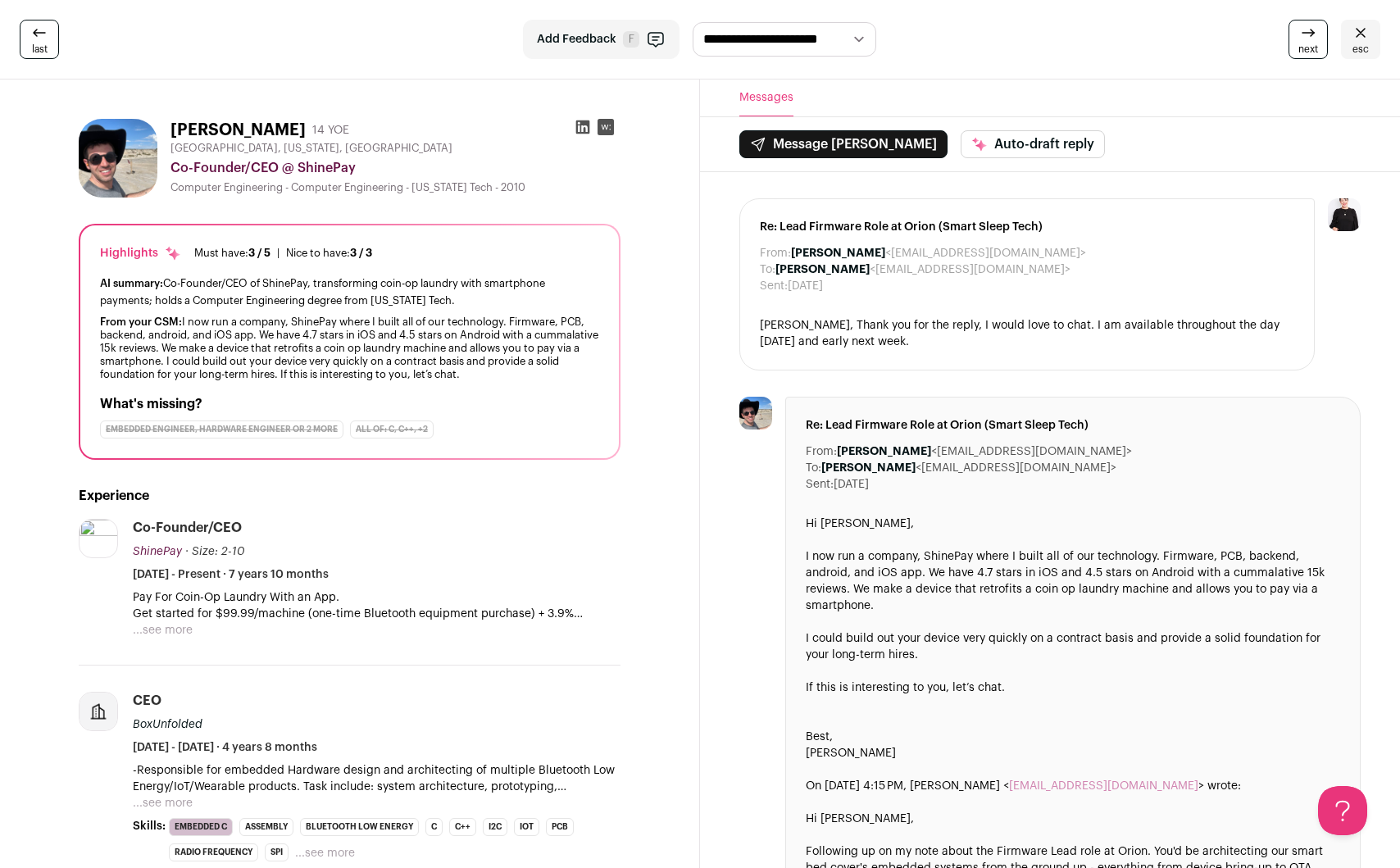 click on "[PERSON_NAME]
14 YOE
[GEOGRAPHIC_DATA], [US_STATE], [GEOGRAPHIC_DATA]
Co-Founder/CEO @ ShinePay
Computer Engineering - Computer Engineering - [US_STATE] Tech - 2010
Highlights
Must have:
3 / 5
How many must haves have been fulfilled?
|" at bounding box center (350, 1052) 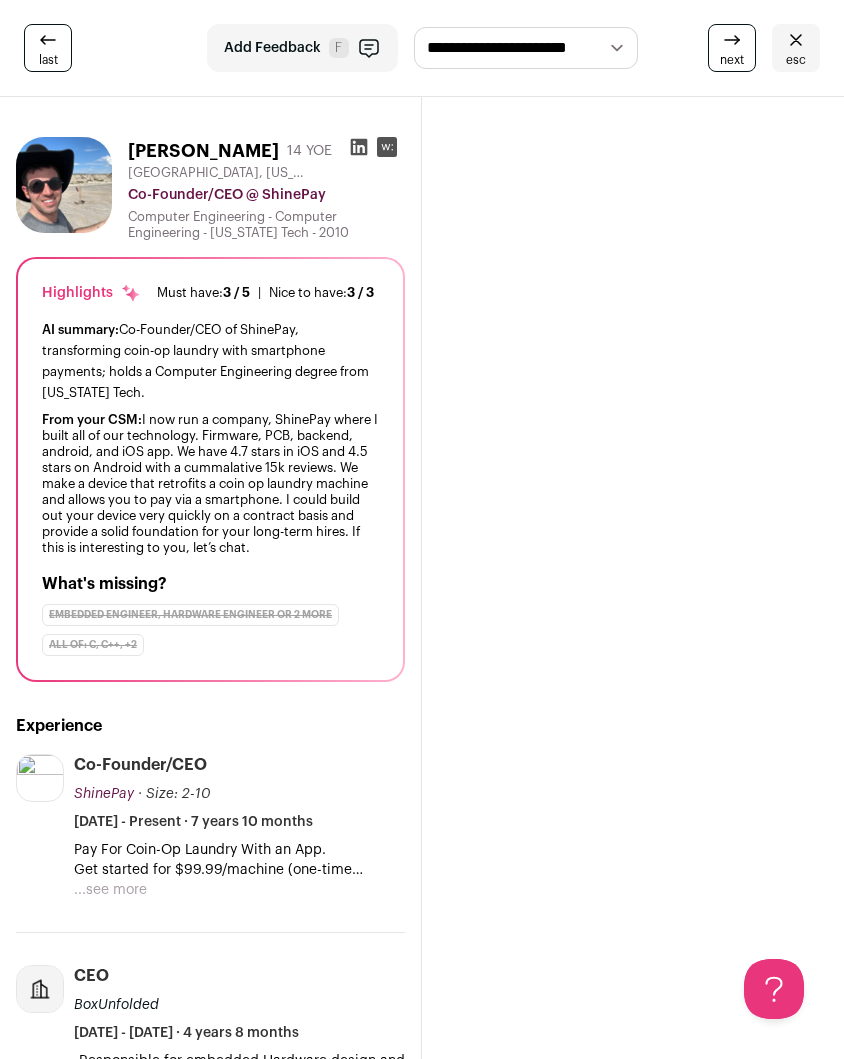 click on "esc" at bounding box center [796, 48] 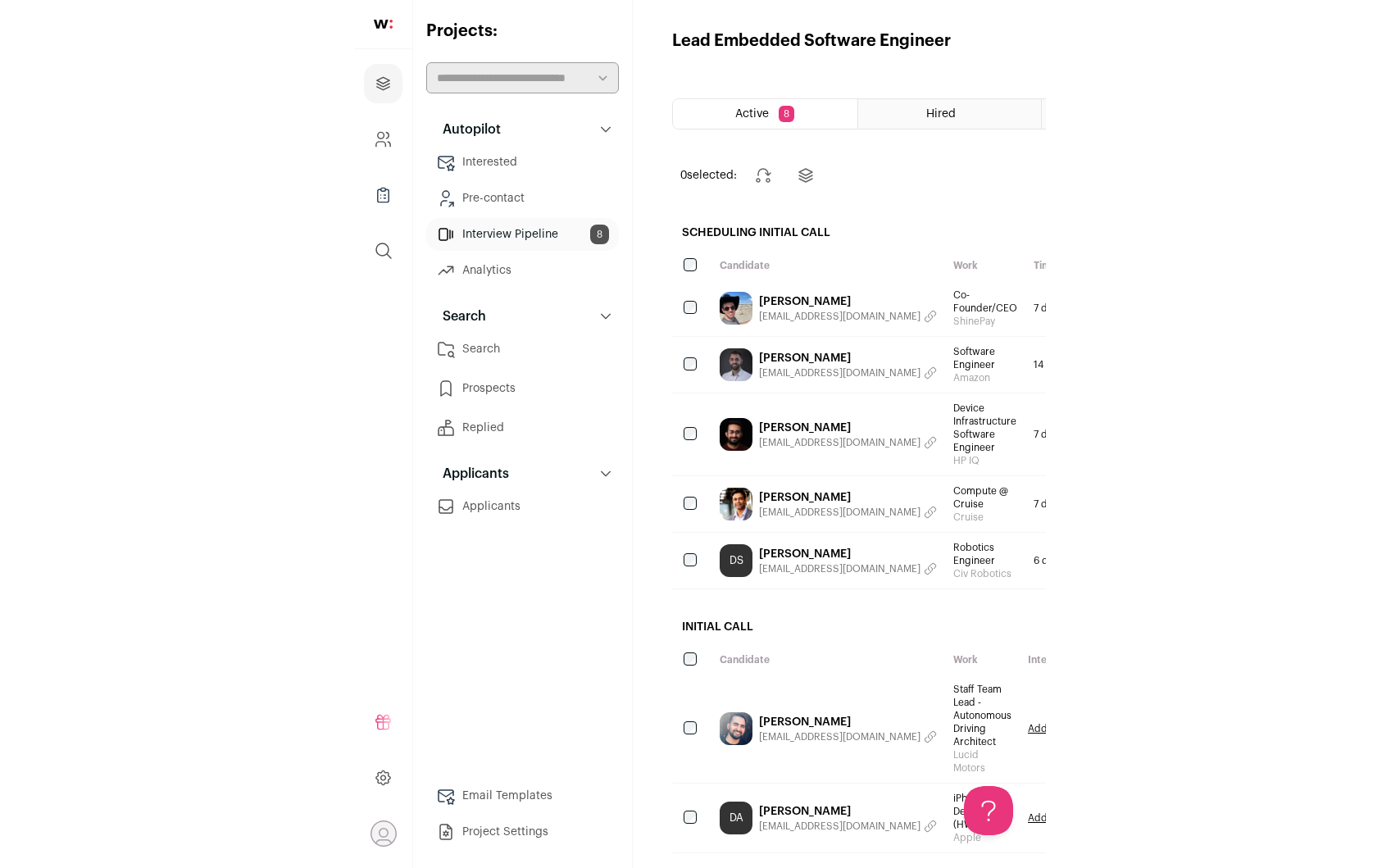 scroll, scrollTop: 0, scrollLeft: 0, axis: both 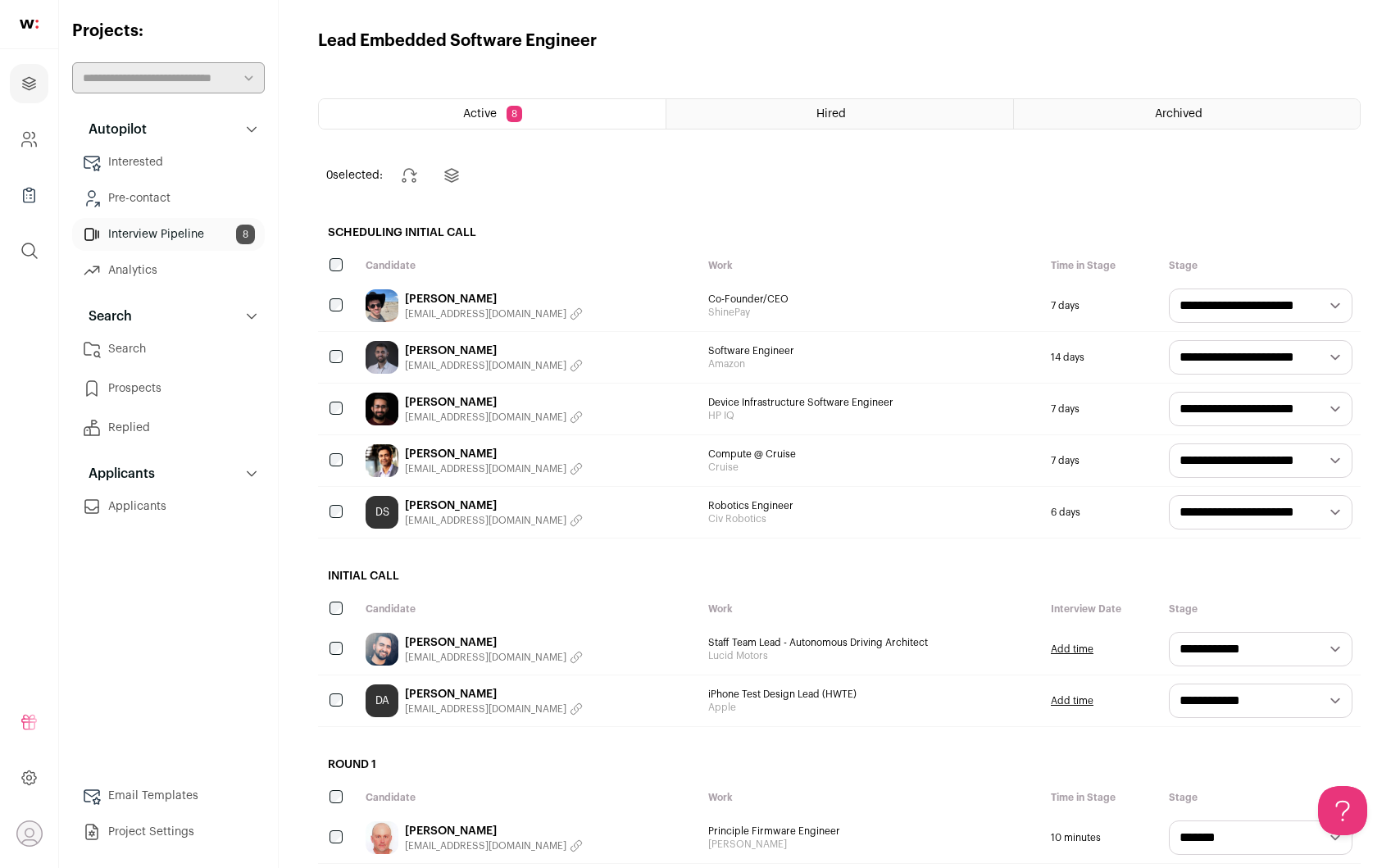 click on "[PERSON_NAME]" at bounding box center [493, 402] 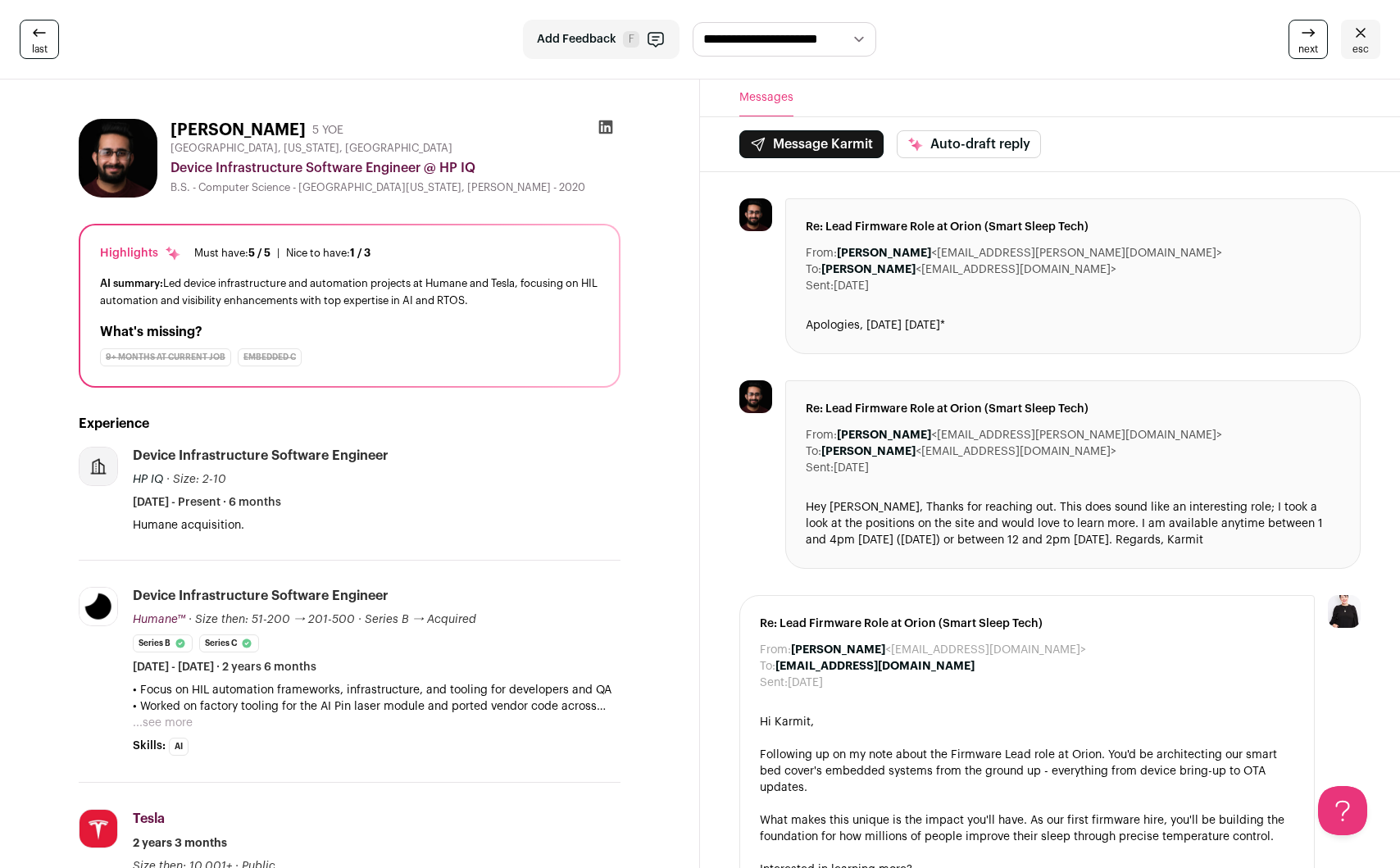 scroll, scrollTop: 0, scrollLeft: 0, axis: both 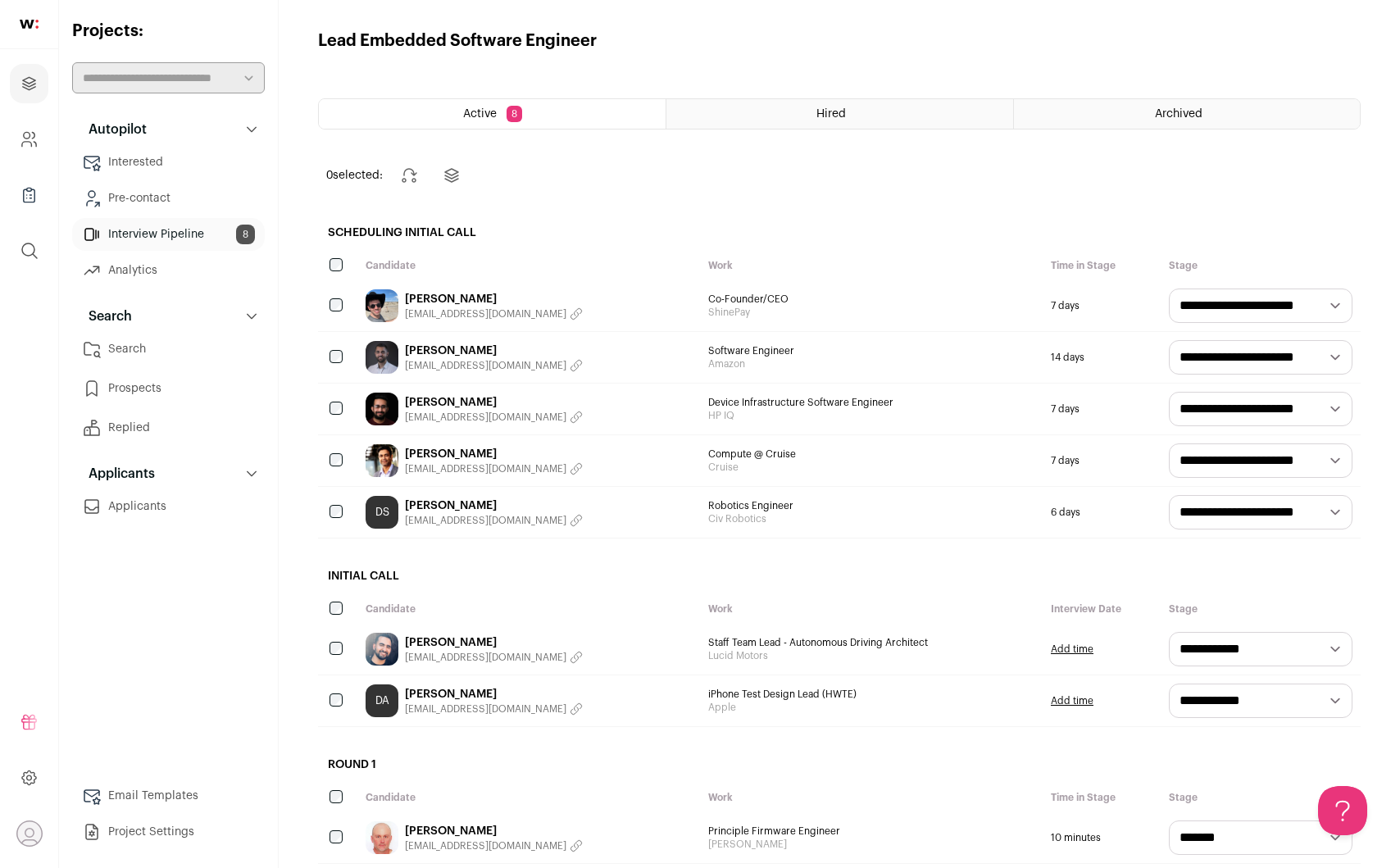click on "[PERSON_NAME]" at bounding box center (493, 454) 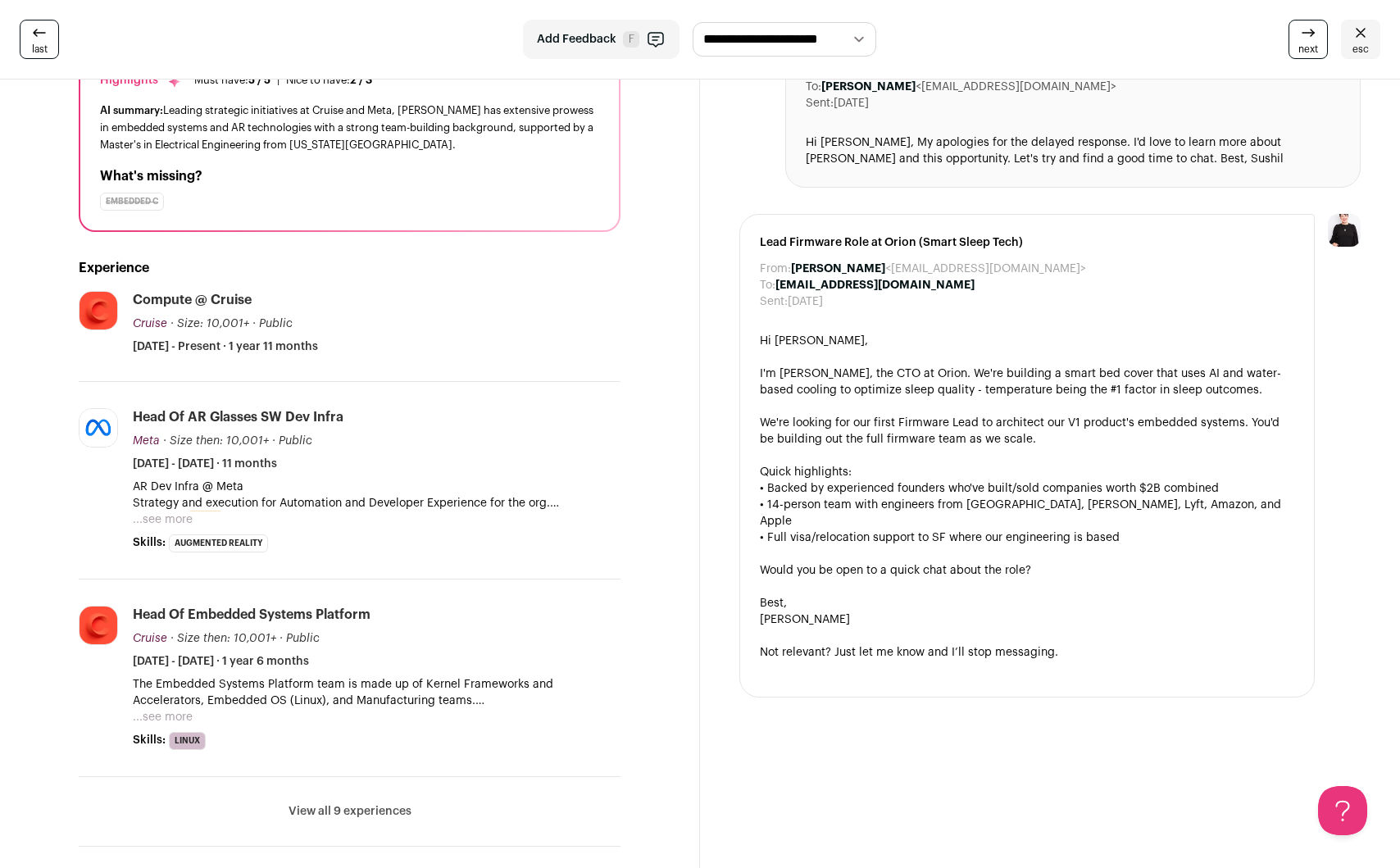 scroll, scrollTop: 0, scrollLeft: 0, axis: both 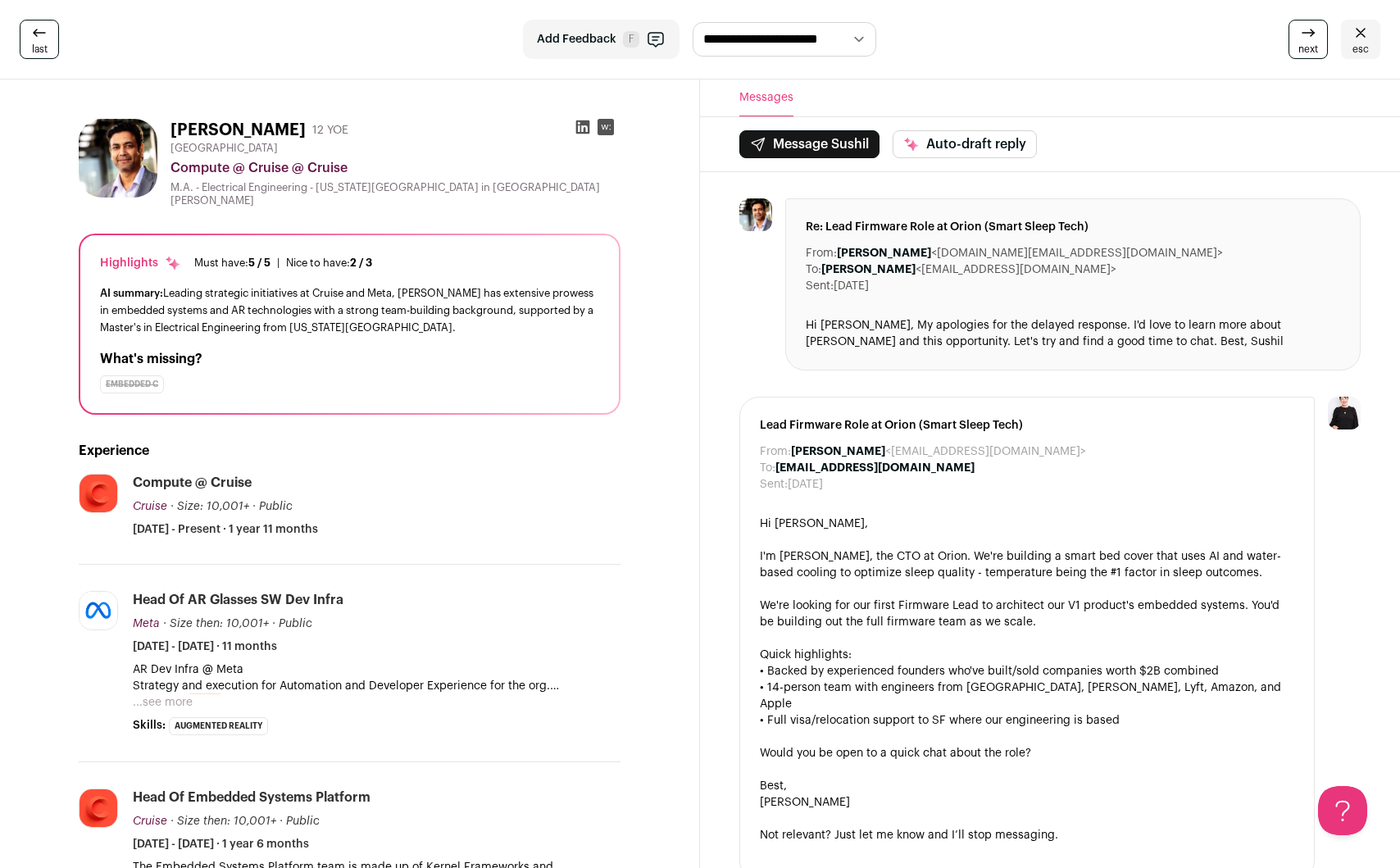 click on "esc" at bounding box center (1361, 49) 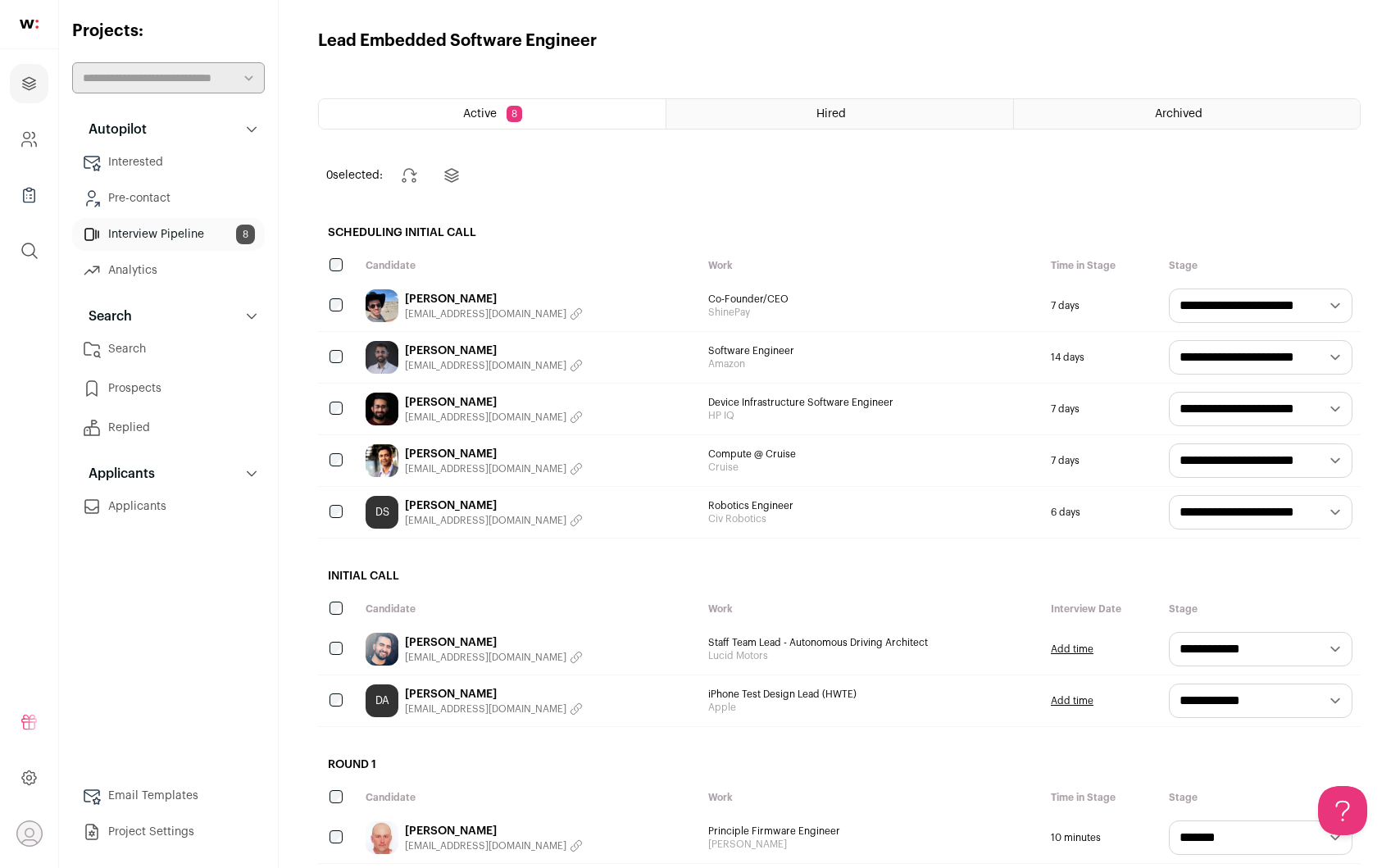 scroll, scrollTop: 0, scrollLeft: 0, axis: both 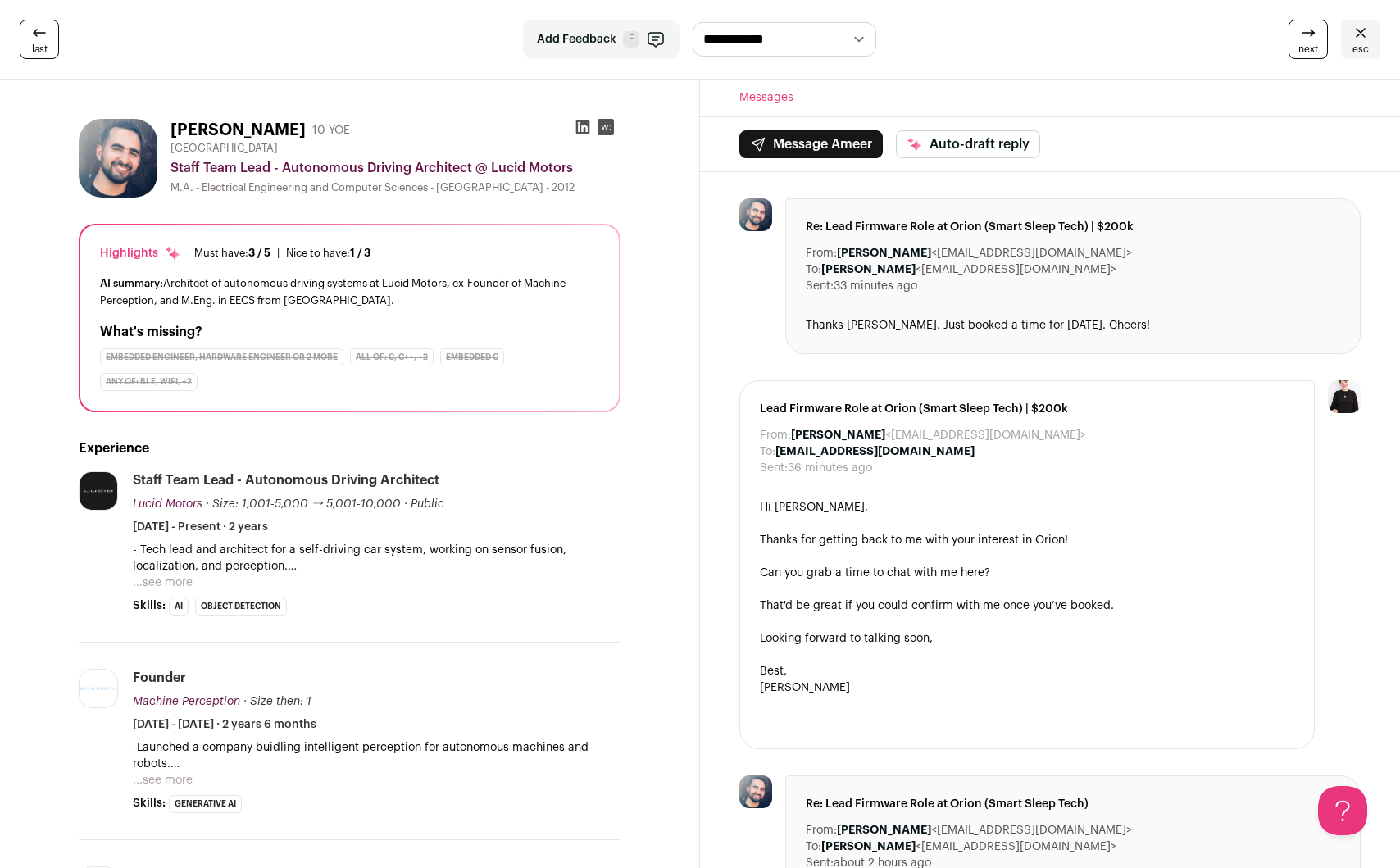 click 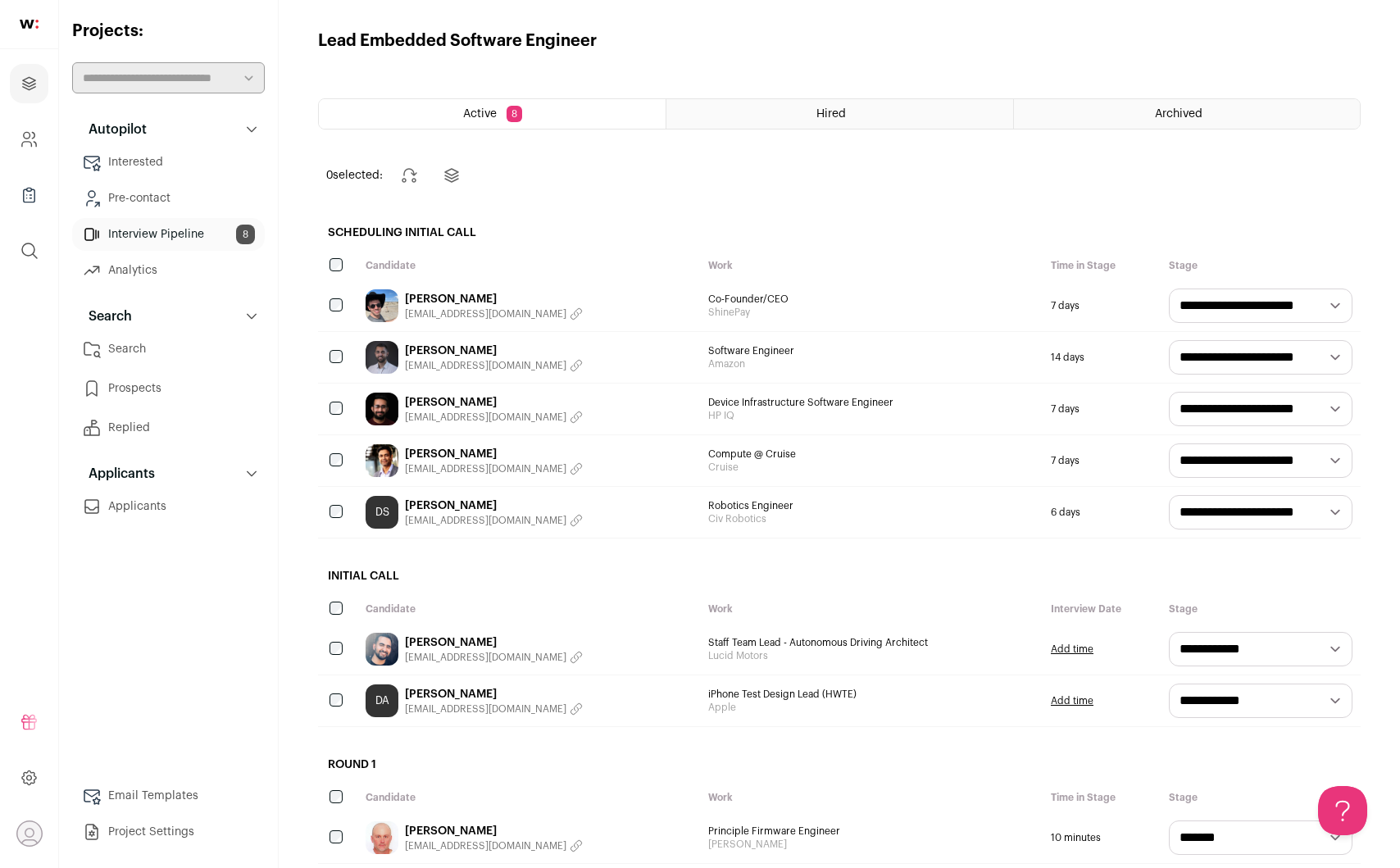 scroll, scrollTop: 0, scrollLeft: 0, axis: both 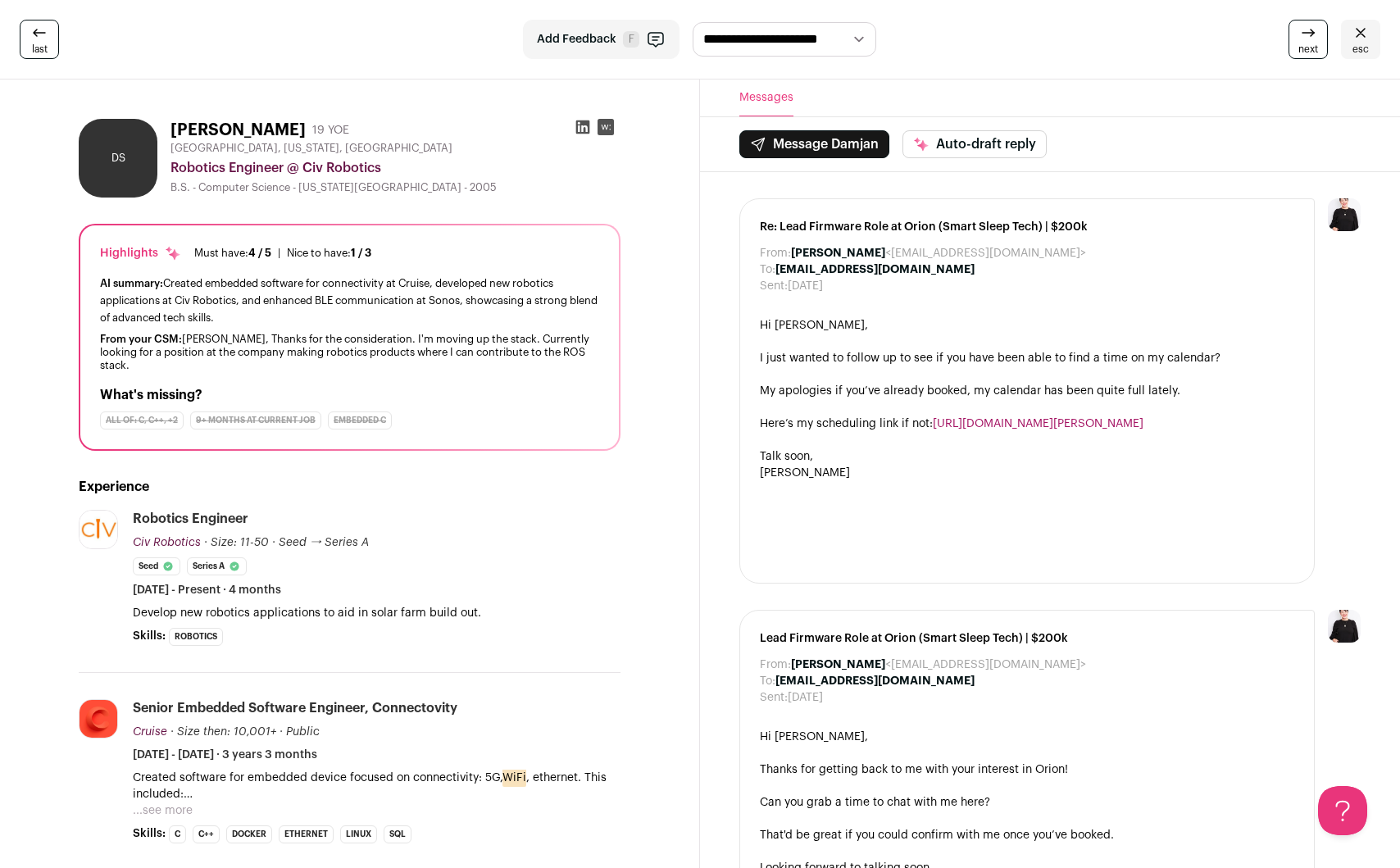 click 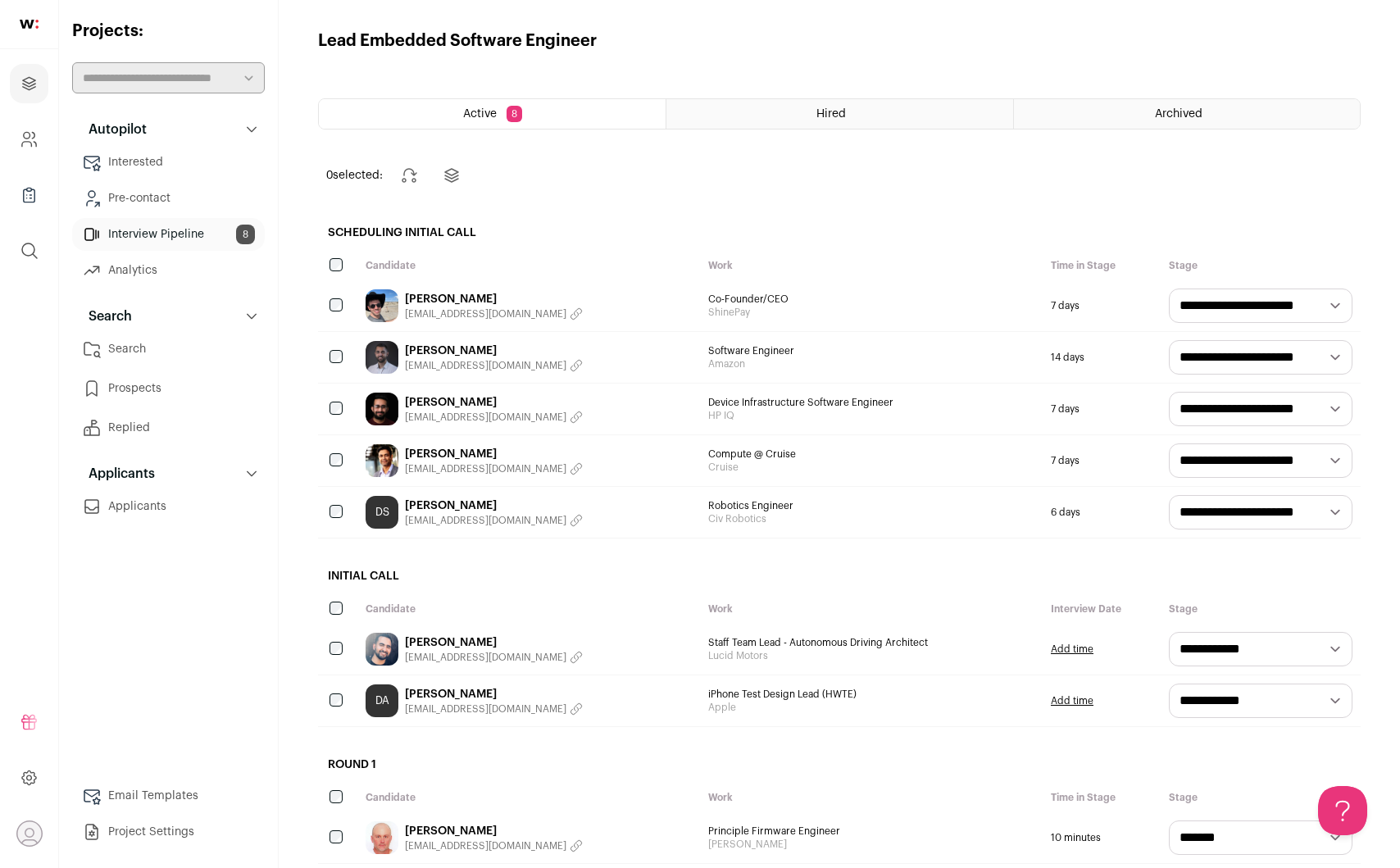 scroll, scrollTop: 0, scrollLeft: 0, axis: both 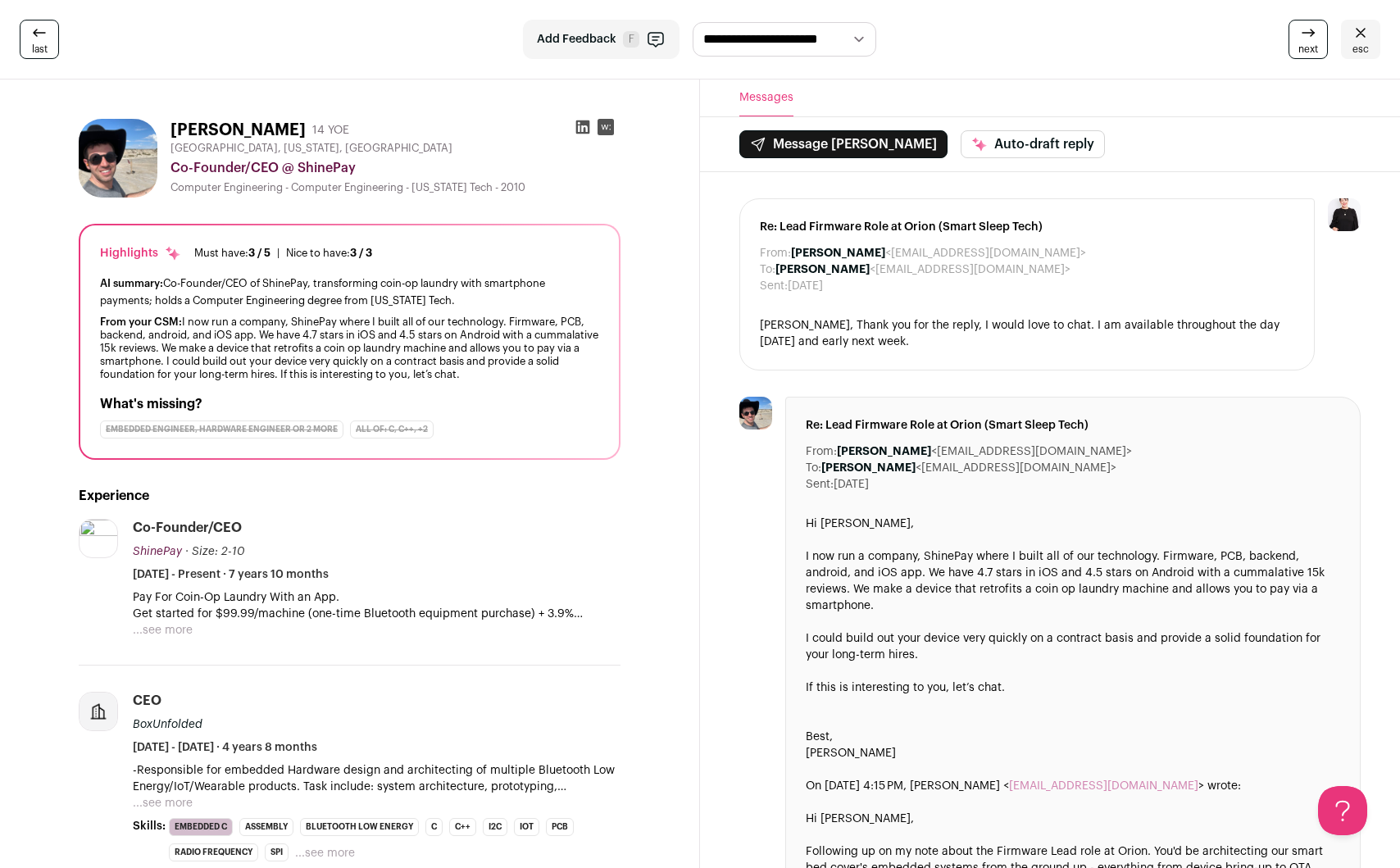 click 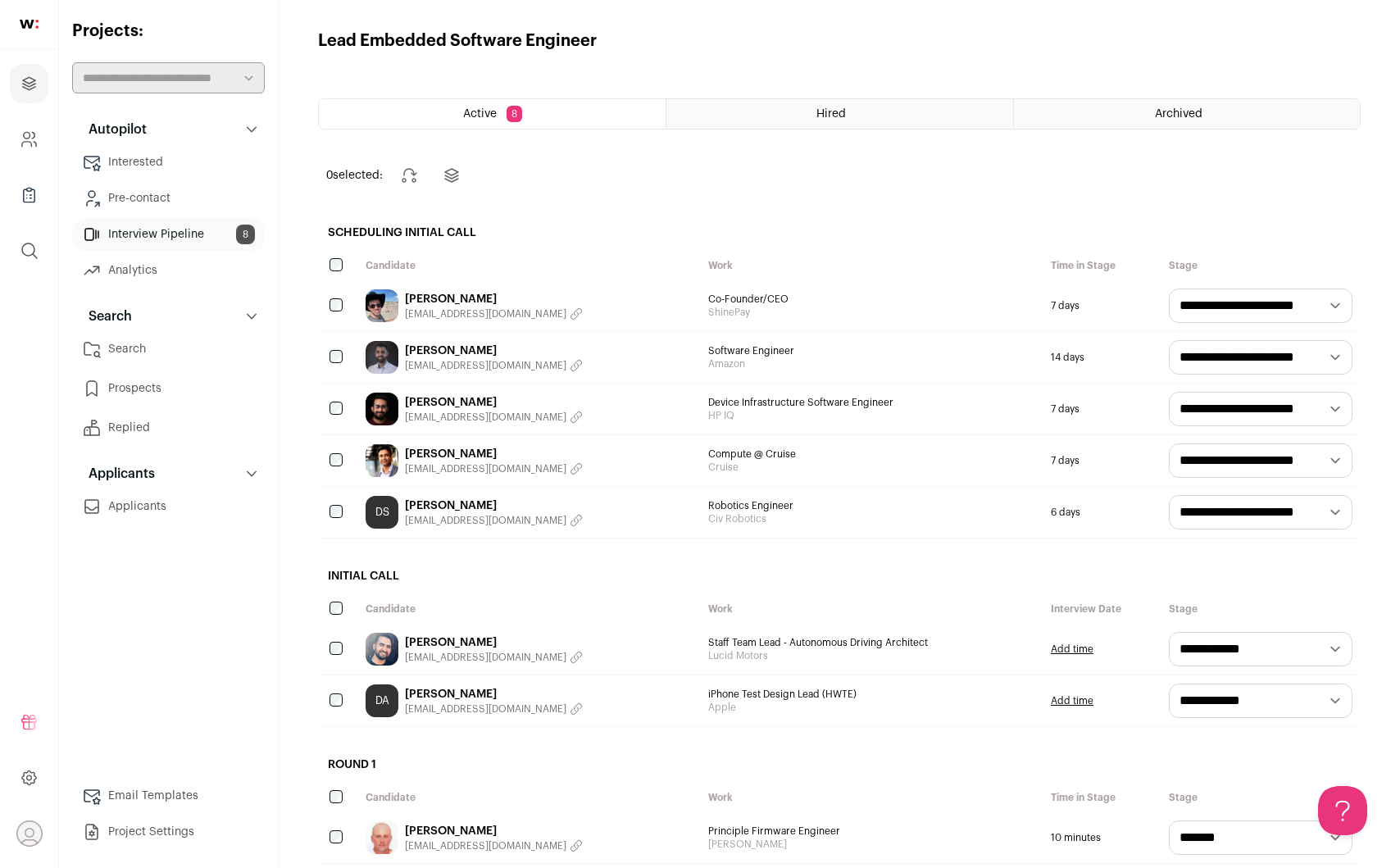 scroll, scrollTop: 0, scrollLeft: 0, axis: both 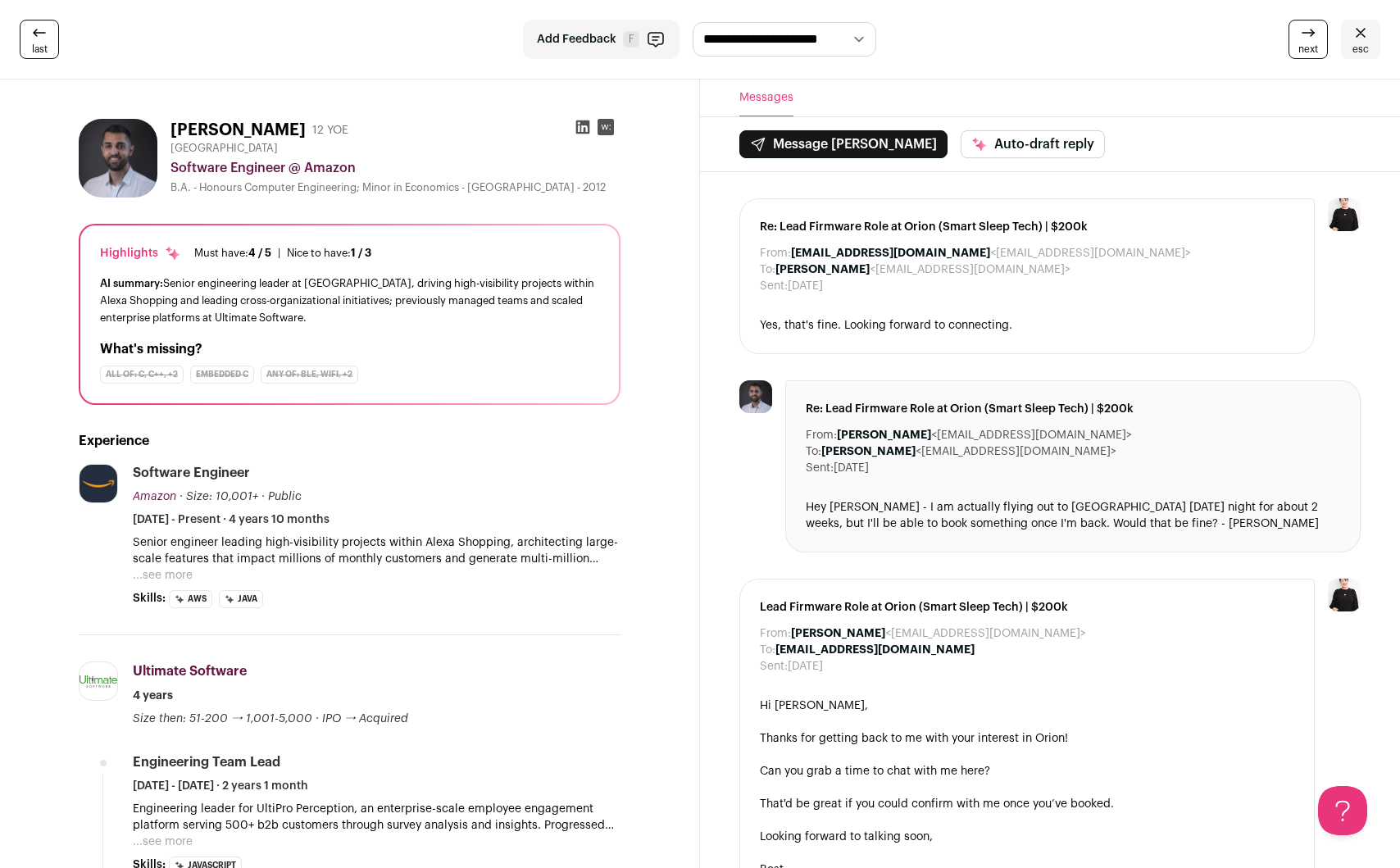 click 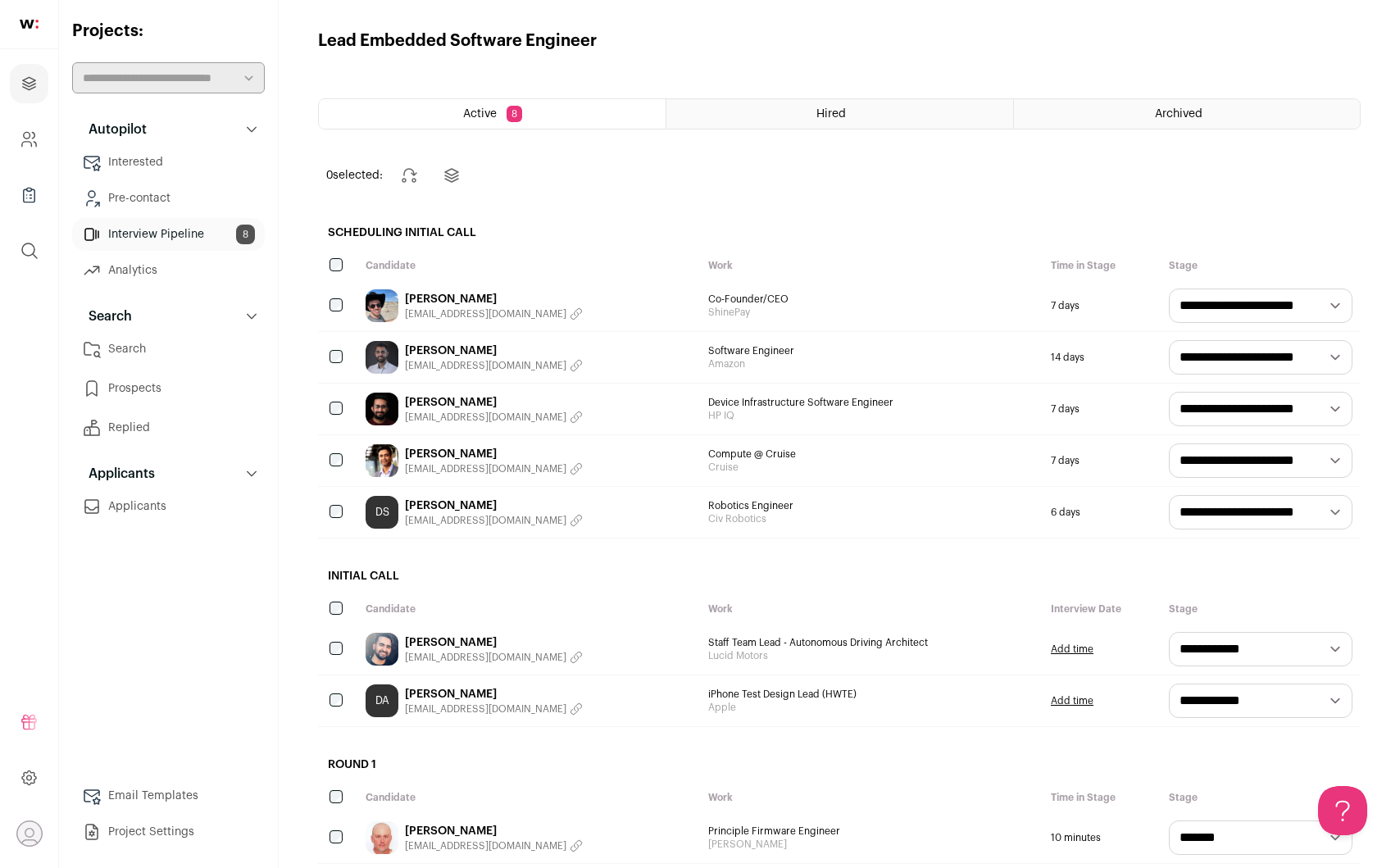 scroll, scrollTop: 0, scrollLeft: 0, axis: both 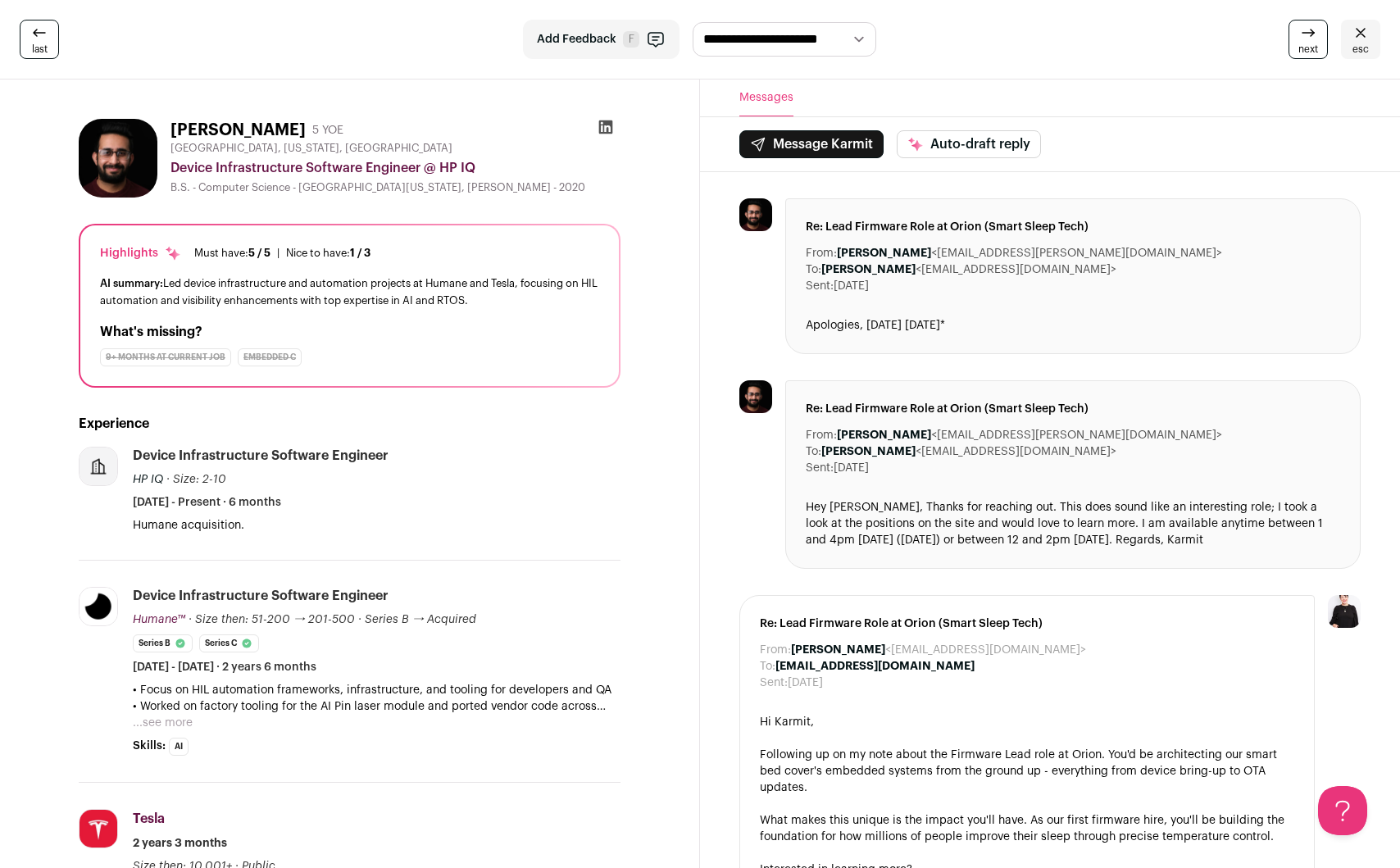 click on "esc" at bounding box center (1361, 49) 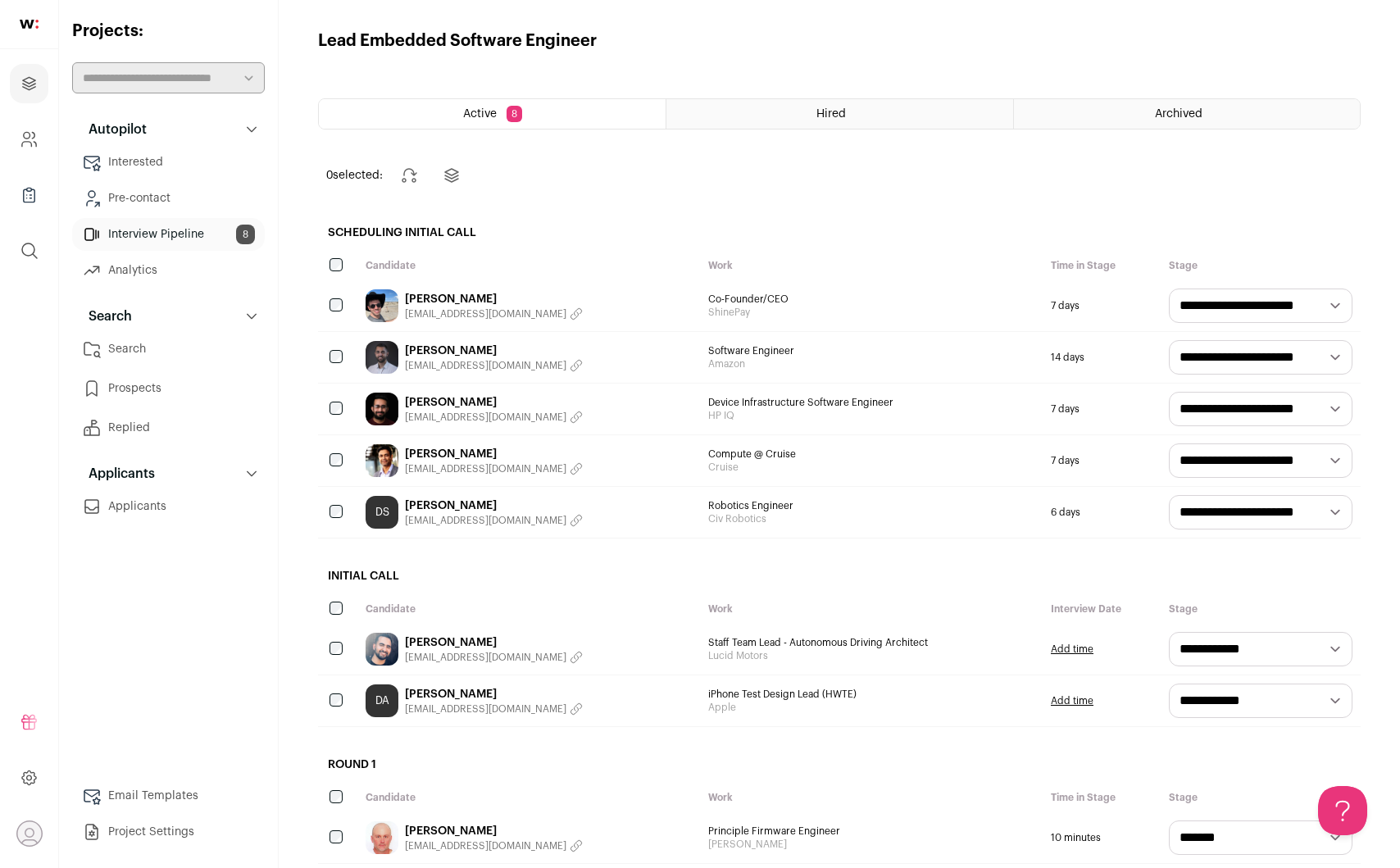scroll, scrollTop: 0, scrollLeft: 0, axis: both 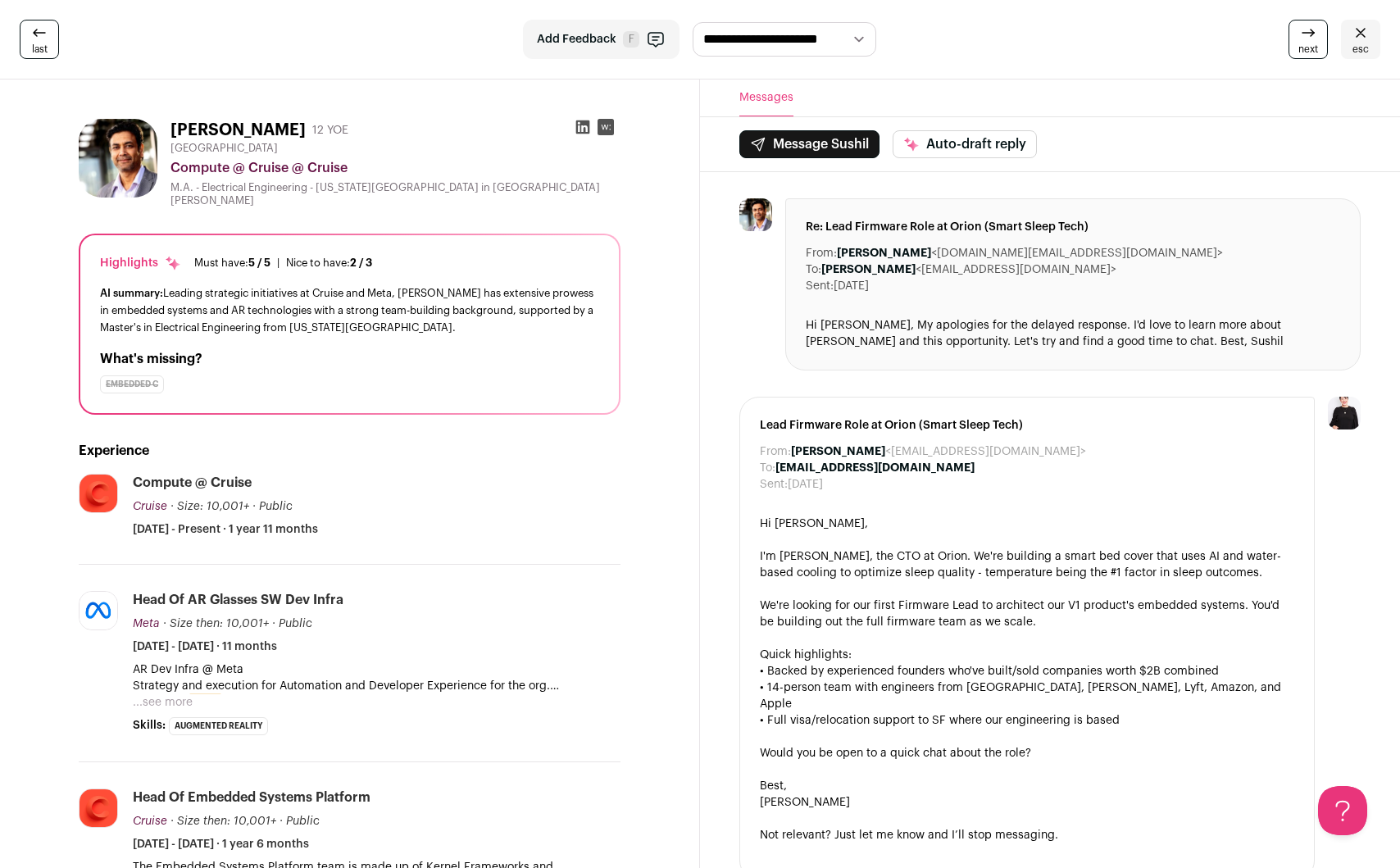 click 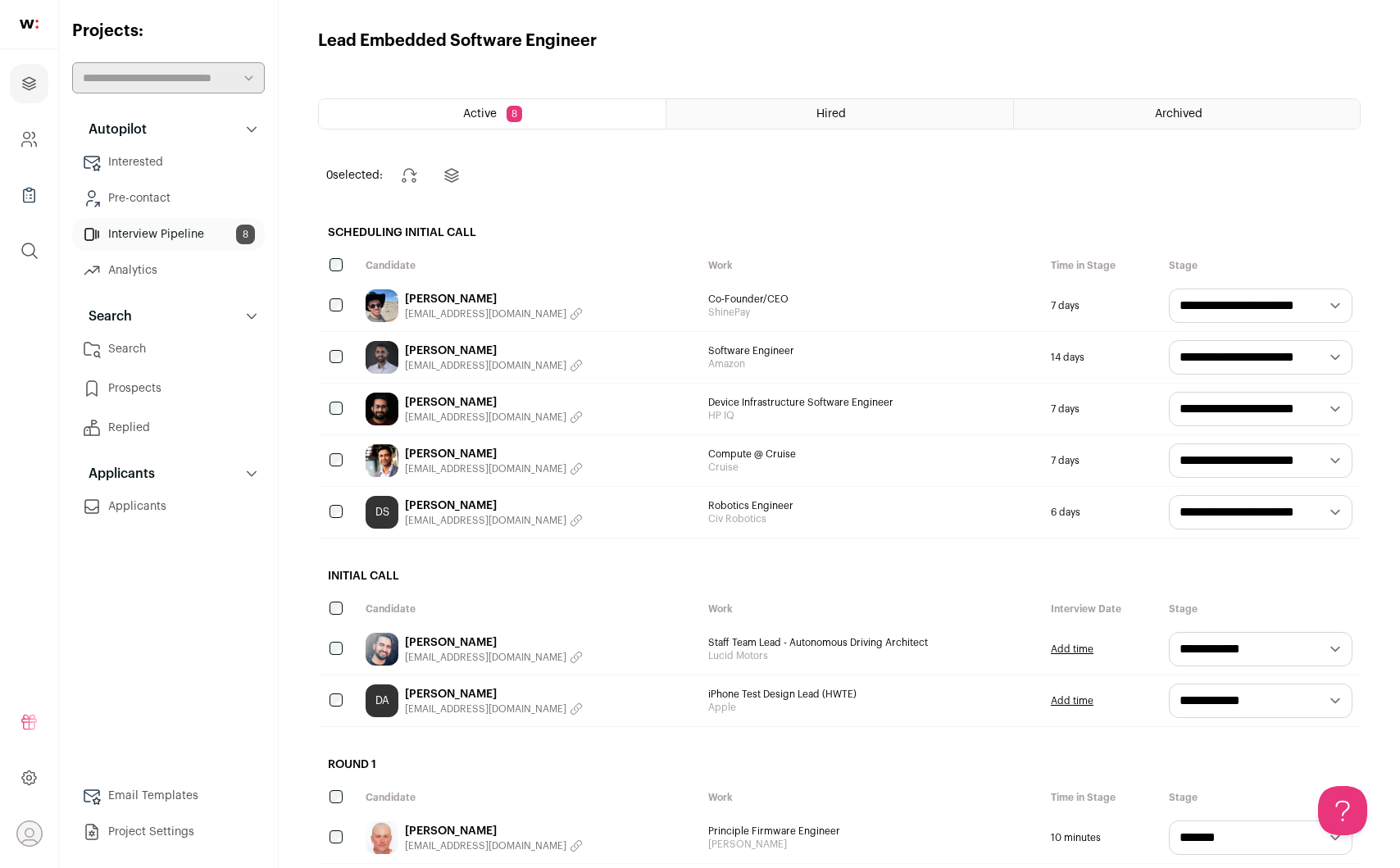 scroll, scrollTop: 0, scrollLeft: 0, axis: both 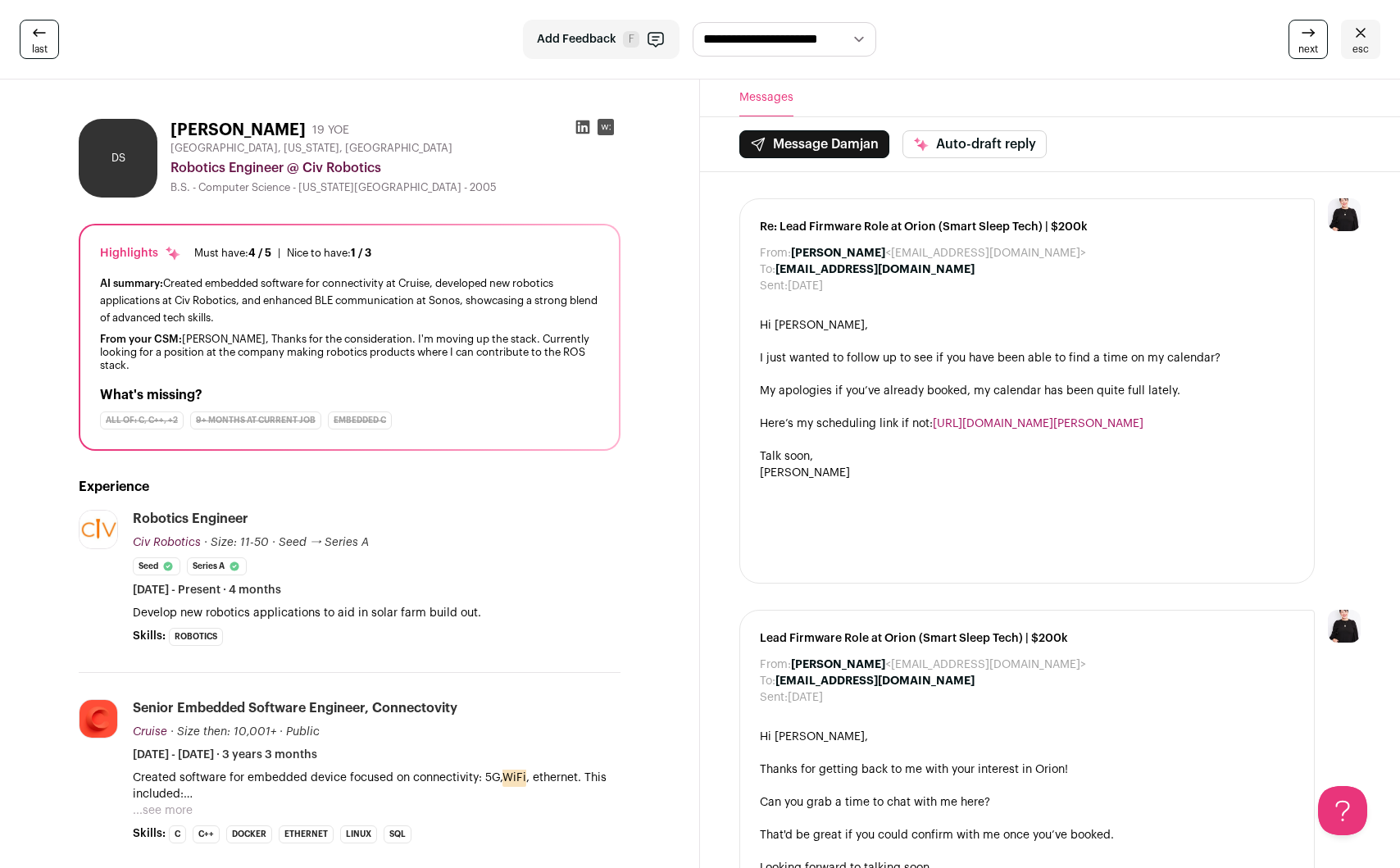 click on "esc" at bounding box center [1361, 49] 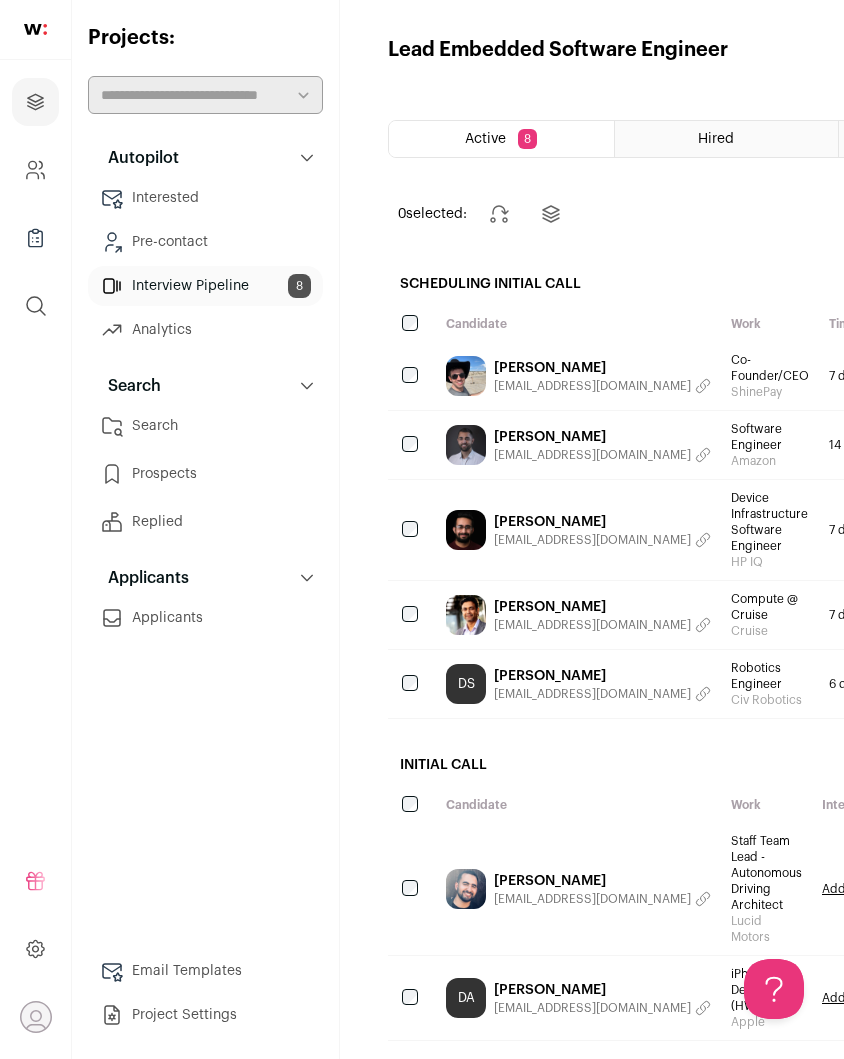 scroll, scrollTop: 0, scrollLeft: 0, axis: both 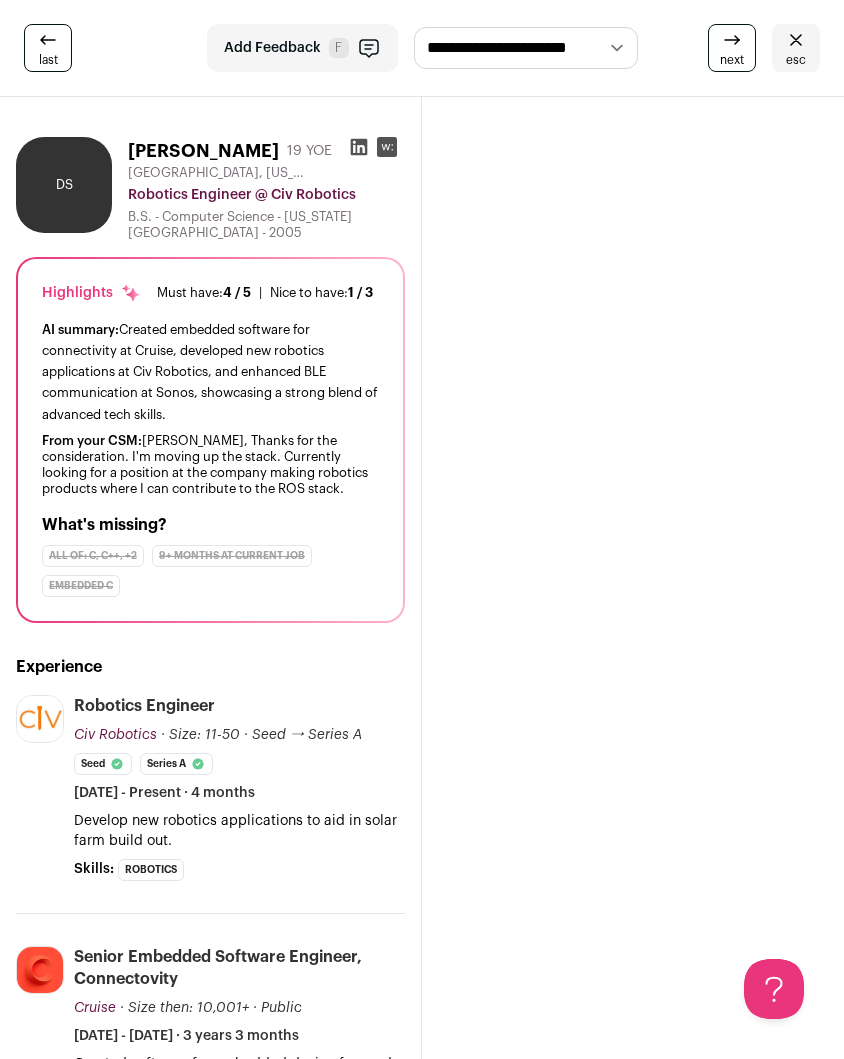 click 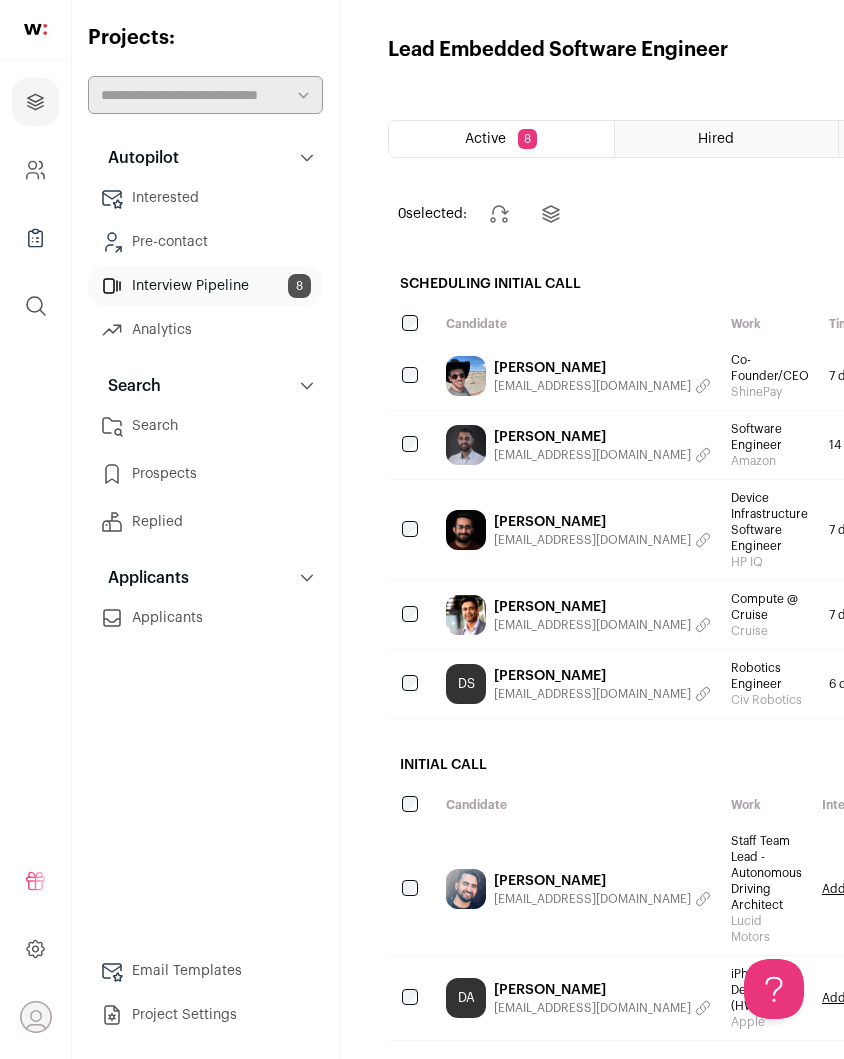 scroll, scrollTop: 543, scrollLeft: 0, axis: vertical 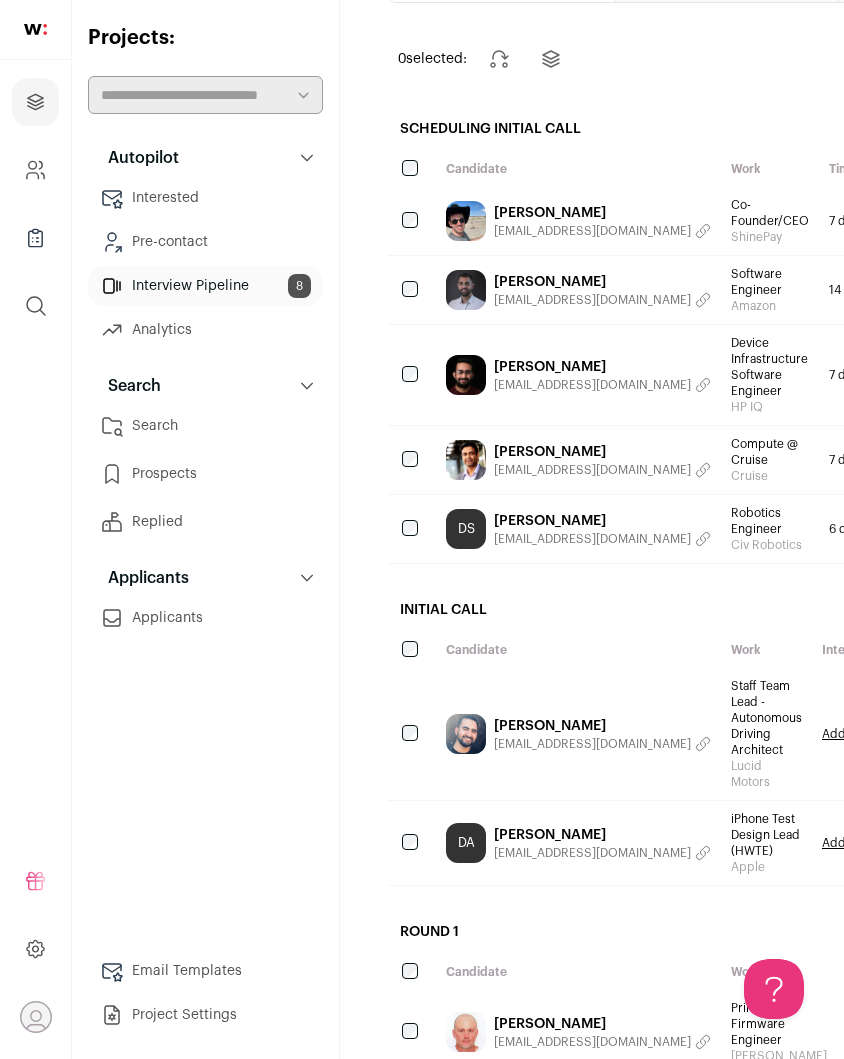 click on "[PERSON_NAME]" at bounding box center (602, 213) 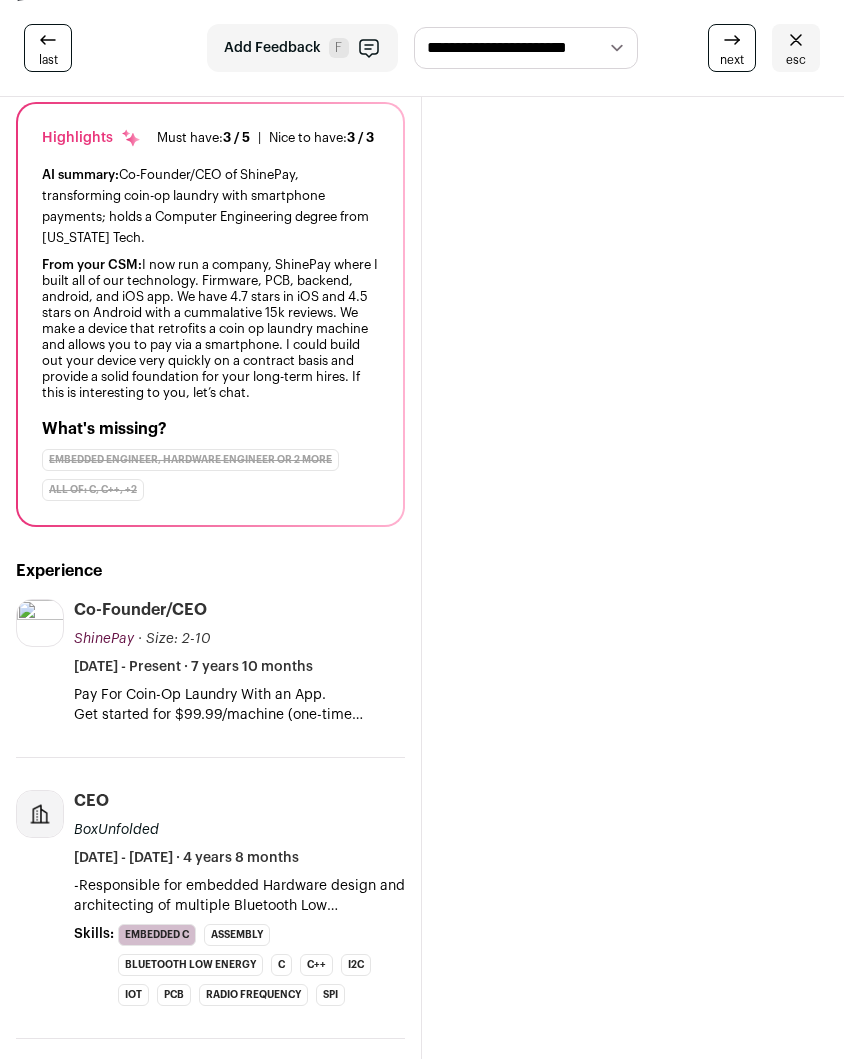 scroll, scrollTop: 0, scrollLeft: 0, axis: both 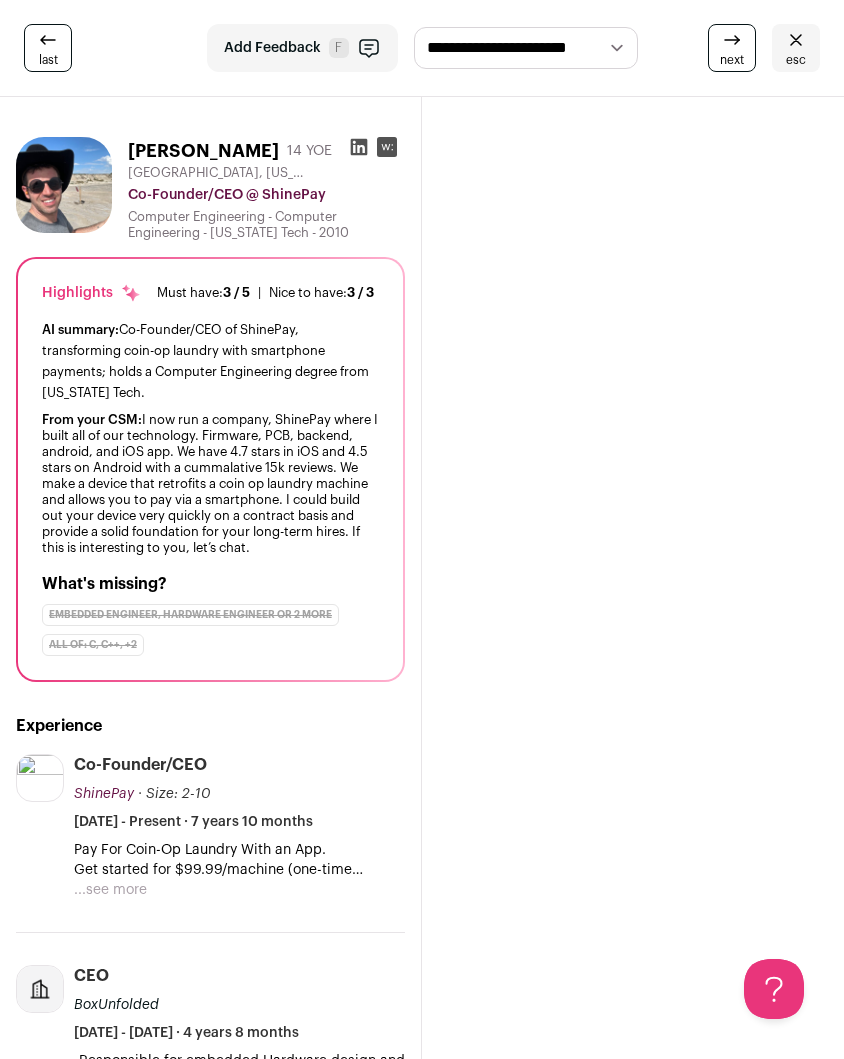 click on "[PERSON_NAME]
14 YOE
[GEOGRAPHIC_DATA], [US_STATE], [GEOGRAPHIC_DATA]
Co-Founder/CEO @ ShinePay
Computer Engineering - Computer Engineering - [US_STATE] Tech - 2010
Highlights
Must have:
3 / 5
How many must haves have been fulfilled?
|" at bounding box center [422, 1288] 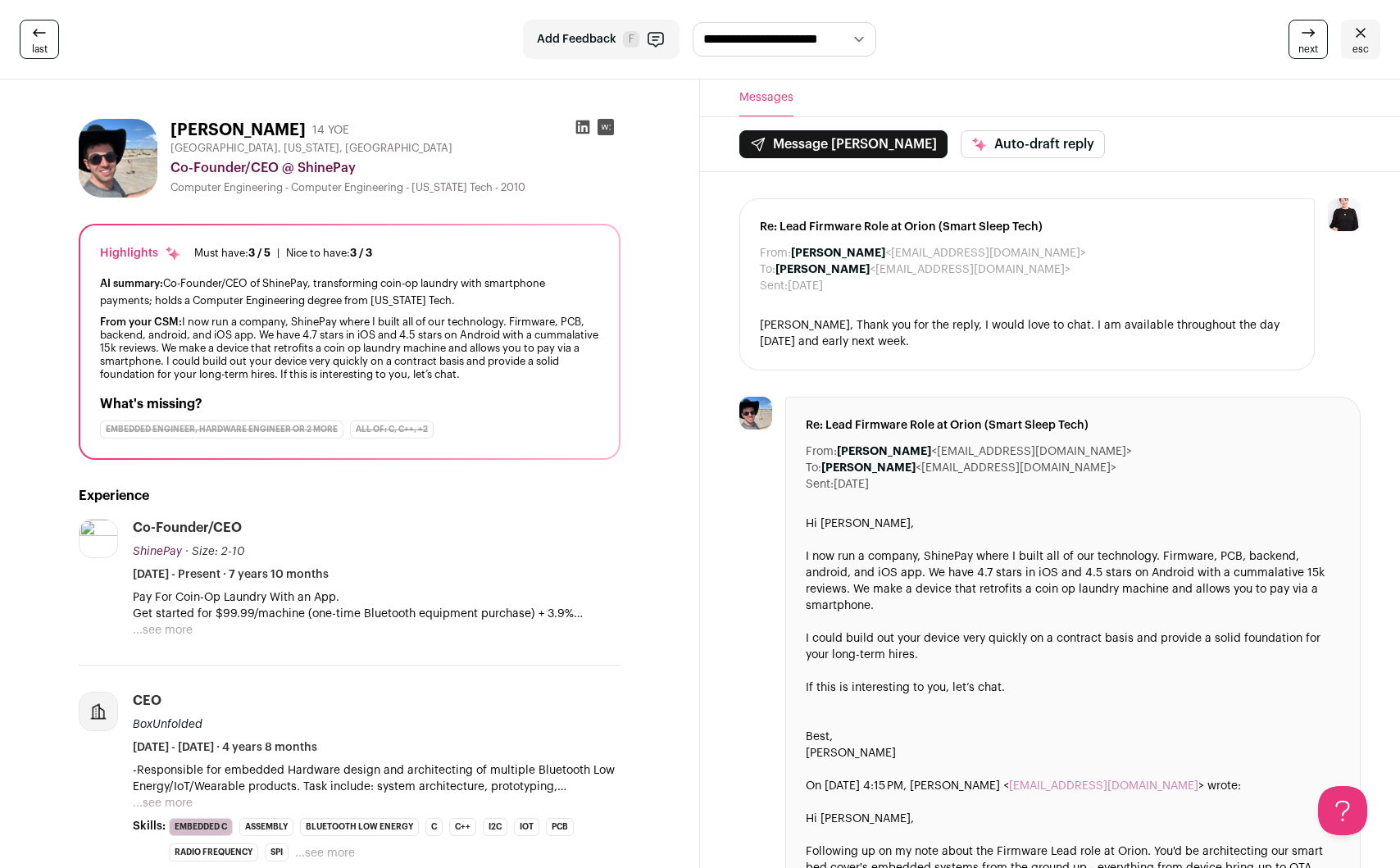 click on "[PERSON_NAME],
Thank you for the reply, I would love to chat. I am available throughout
the day [DATE] and early next week." at bounding box center [1027, 334] 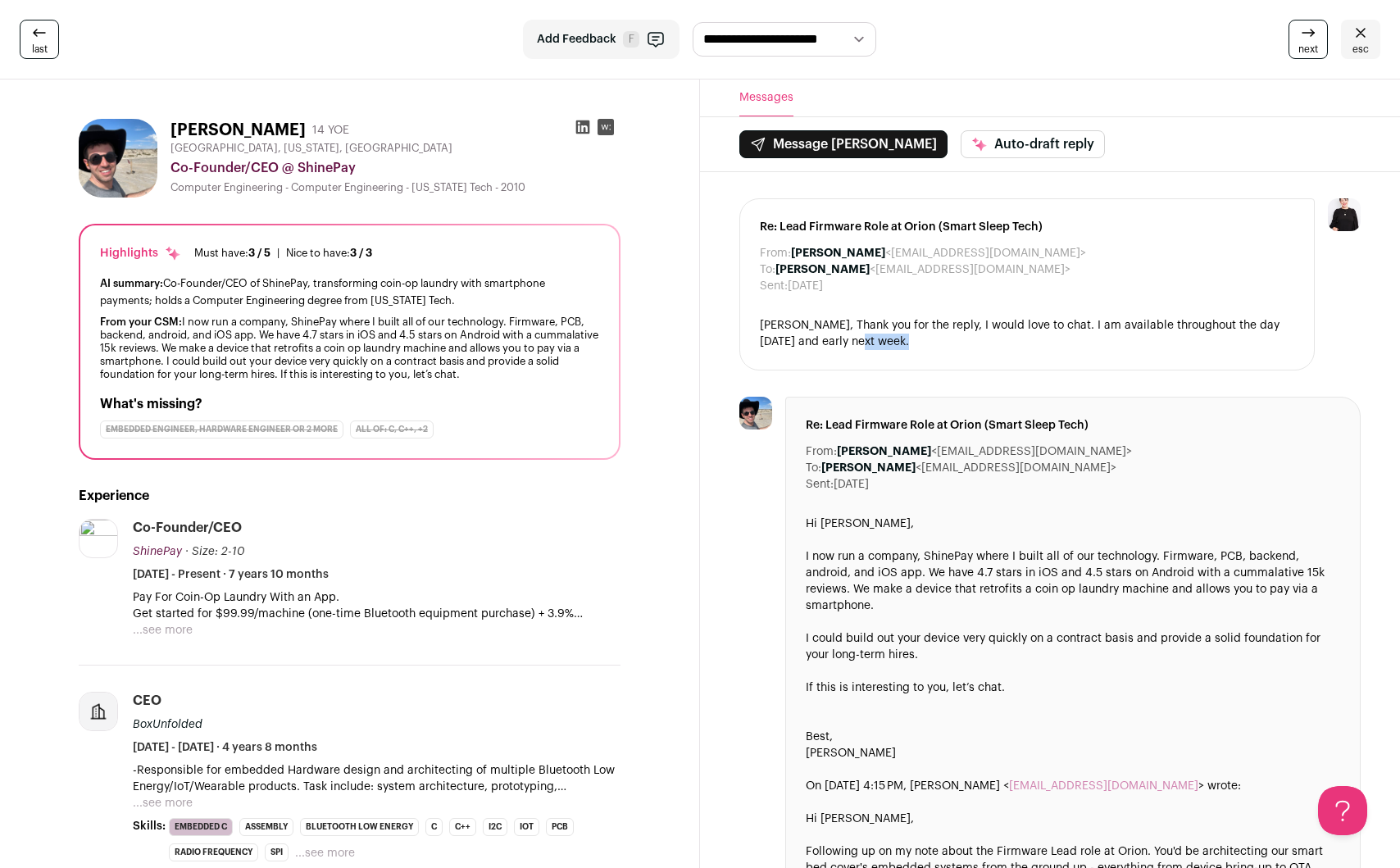 click on "[PERSON_NAME],
Thank you for the reply, I would love to chat. I am available throughout
the day [DATE] and early next week." at bounding box center [1027, 334] 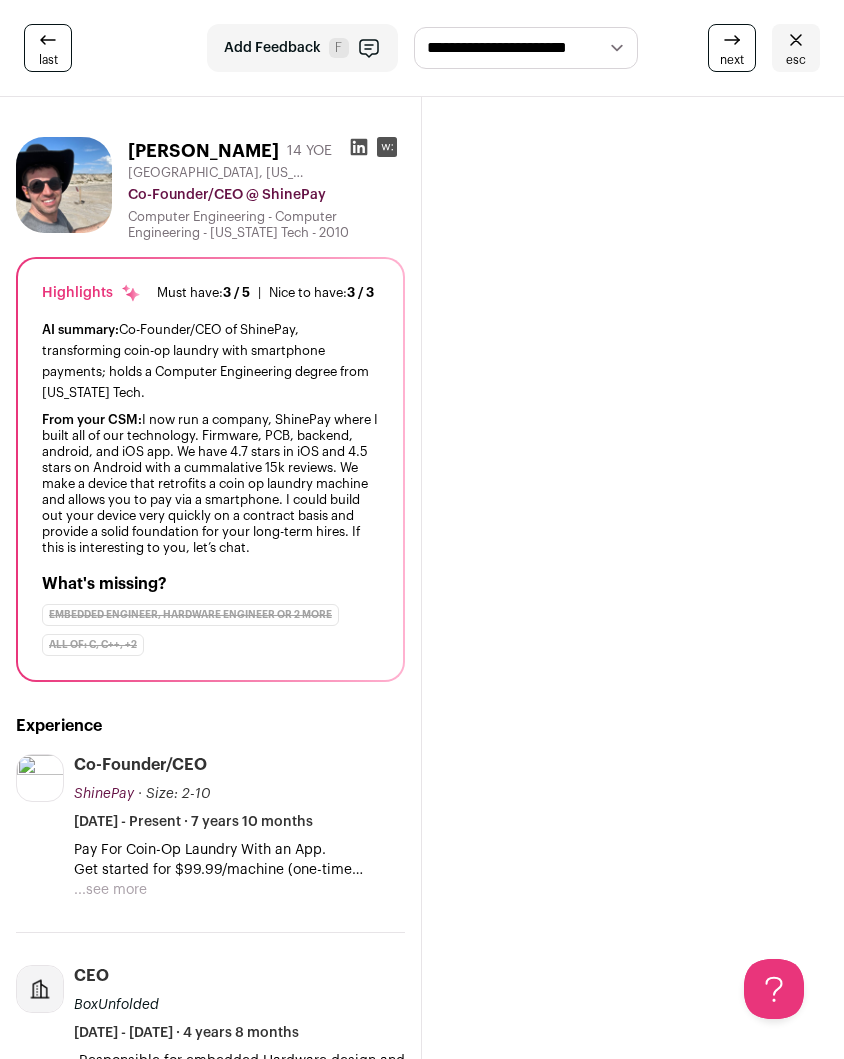click 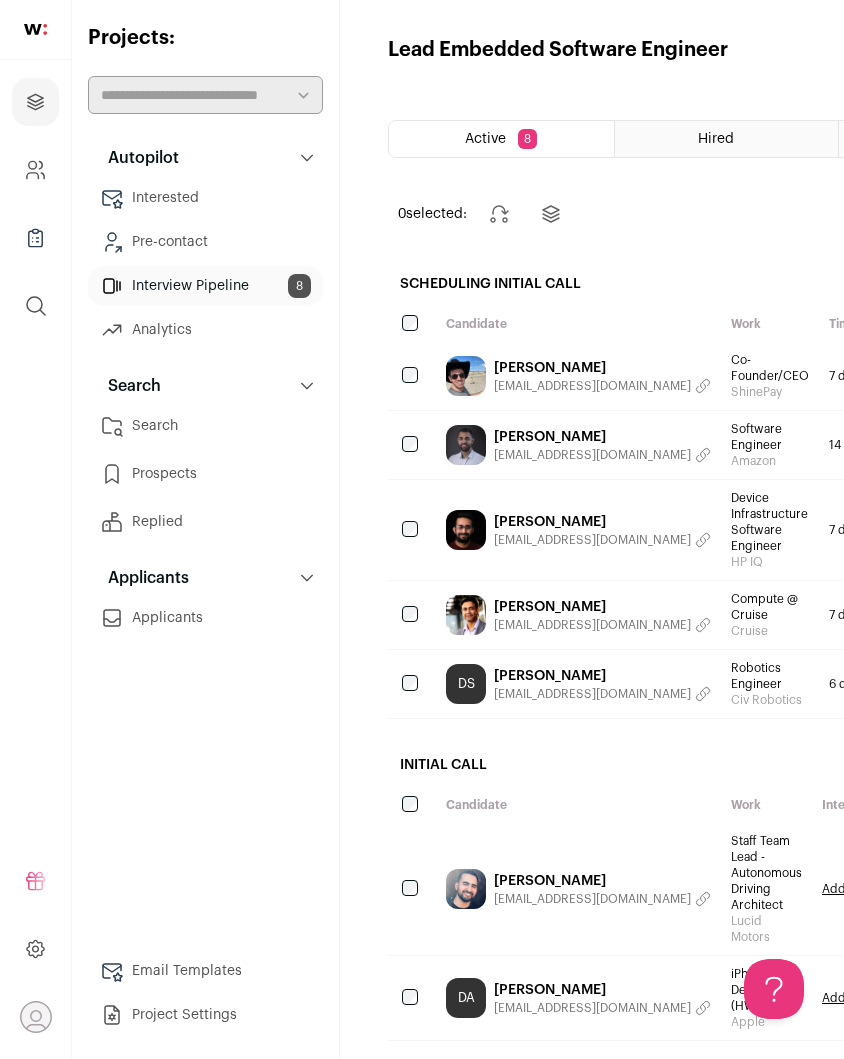 scroll, scrollTop: 0, scrollLeft: 0, axis: both 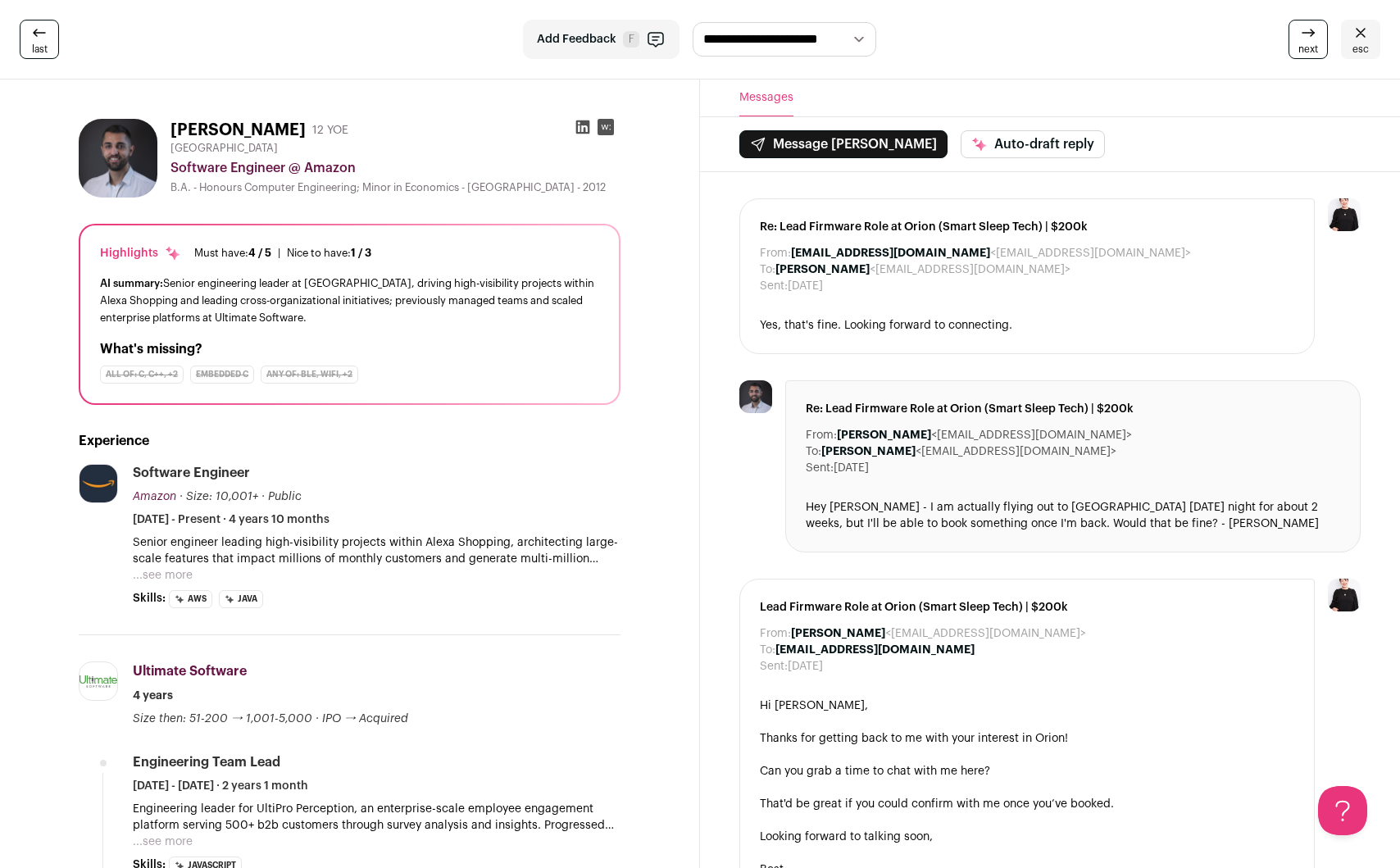 click on "esc" at bounding box center (1361, 49) 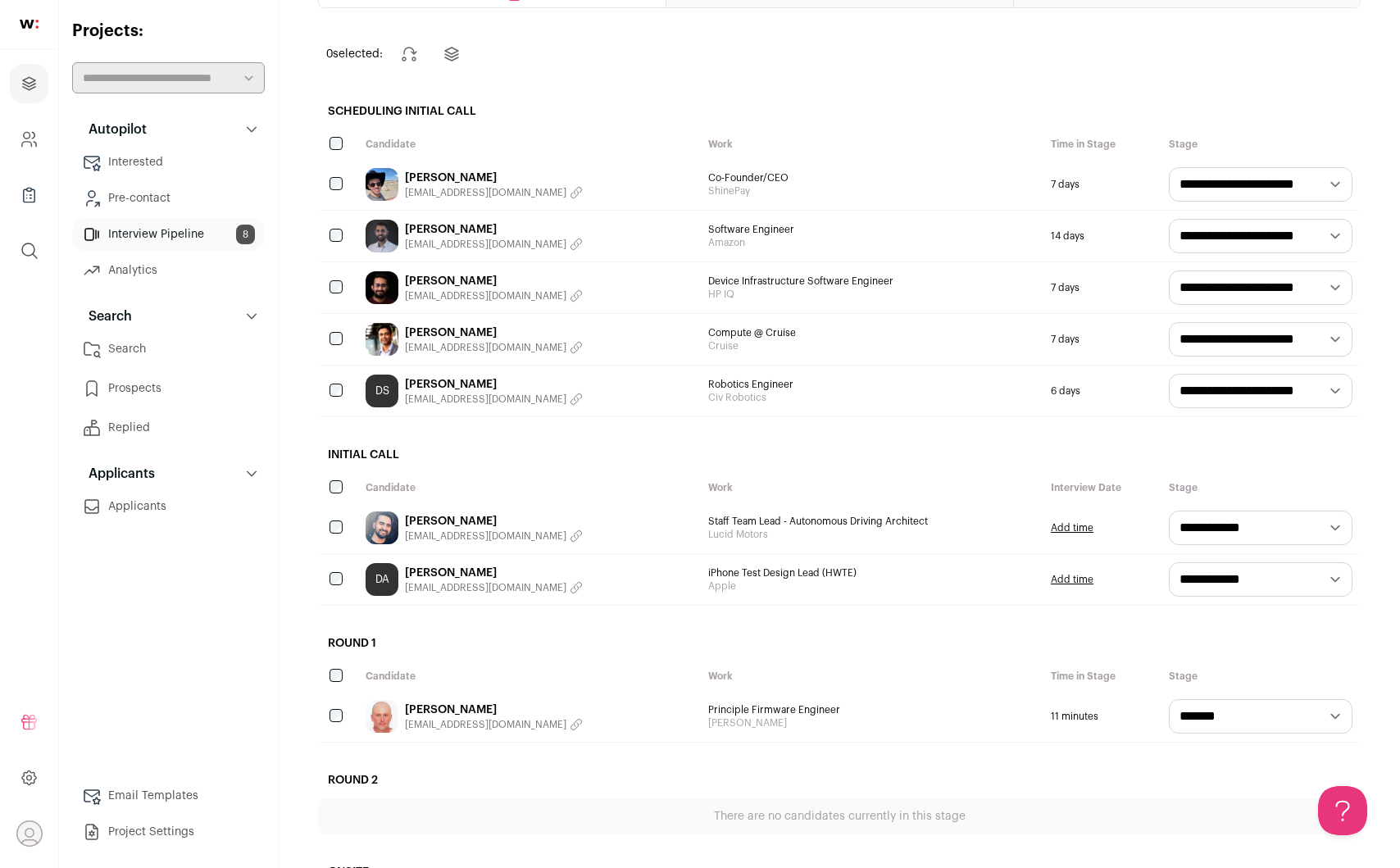 scroll, scrollTop: 301, scrollLeft: 0, axis: vertical 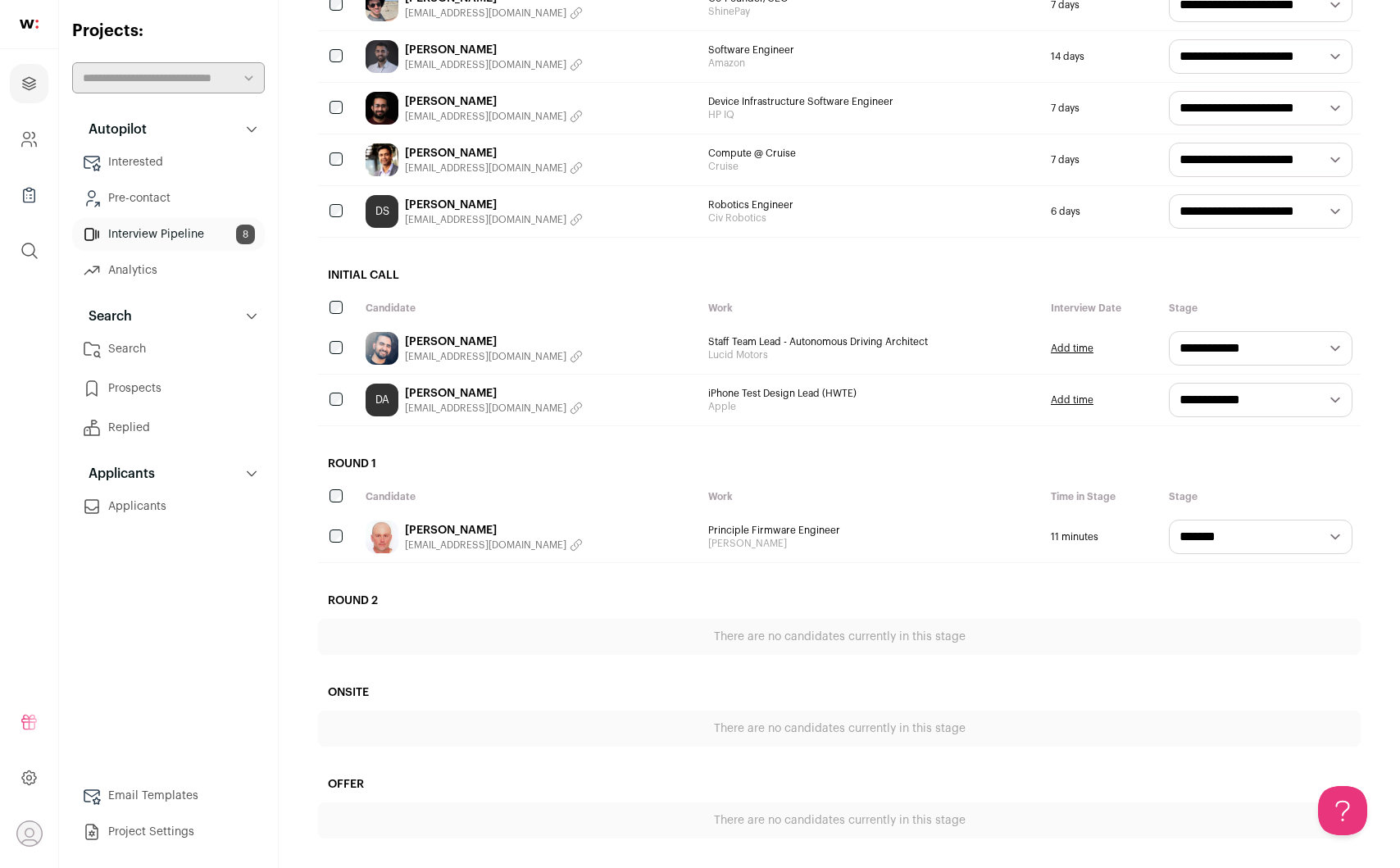 click on "[PERSON_NAME]" at bounding box center (493, 102) 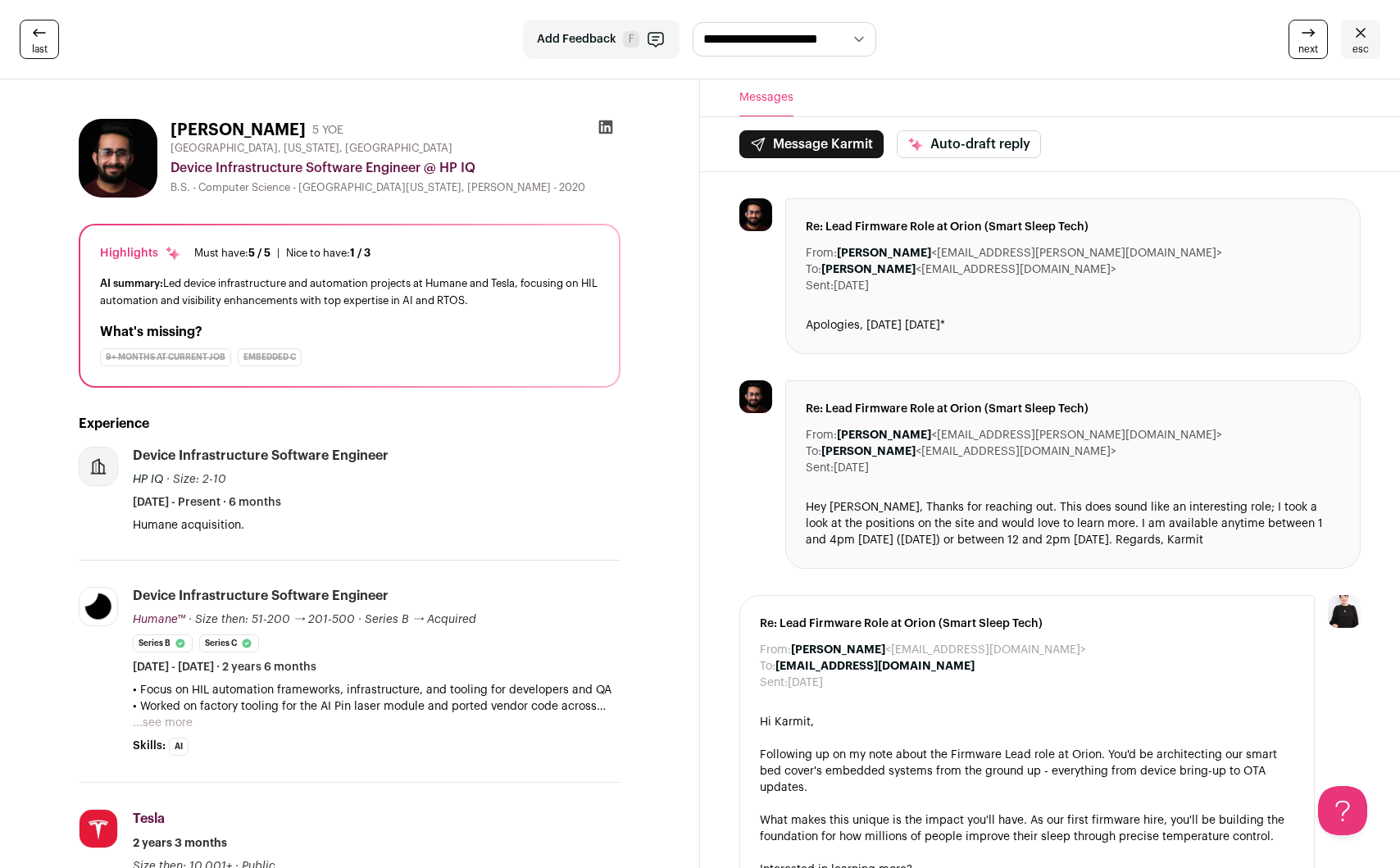 scroll, scrollTop: 0, scrollLeft: 0, axis: both 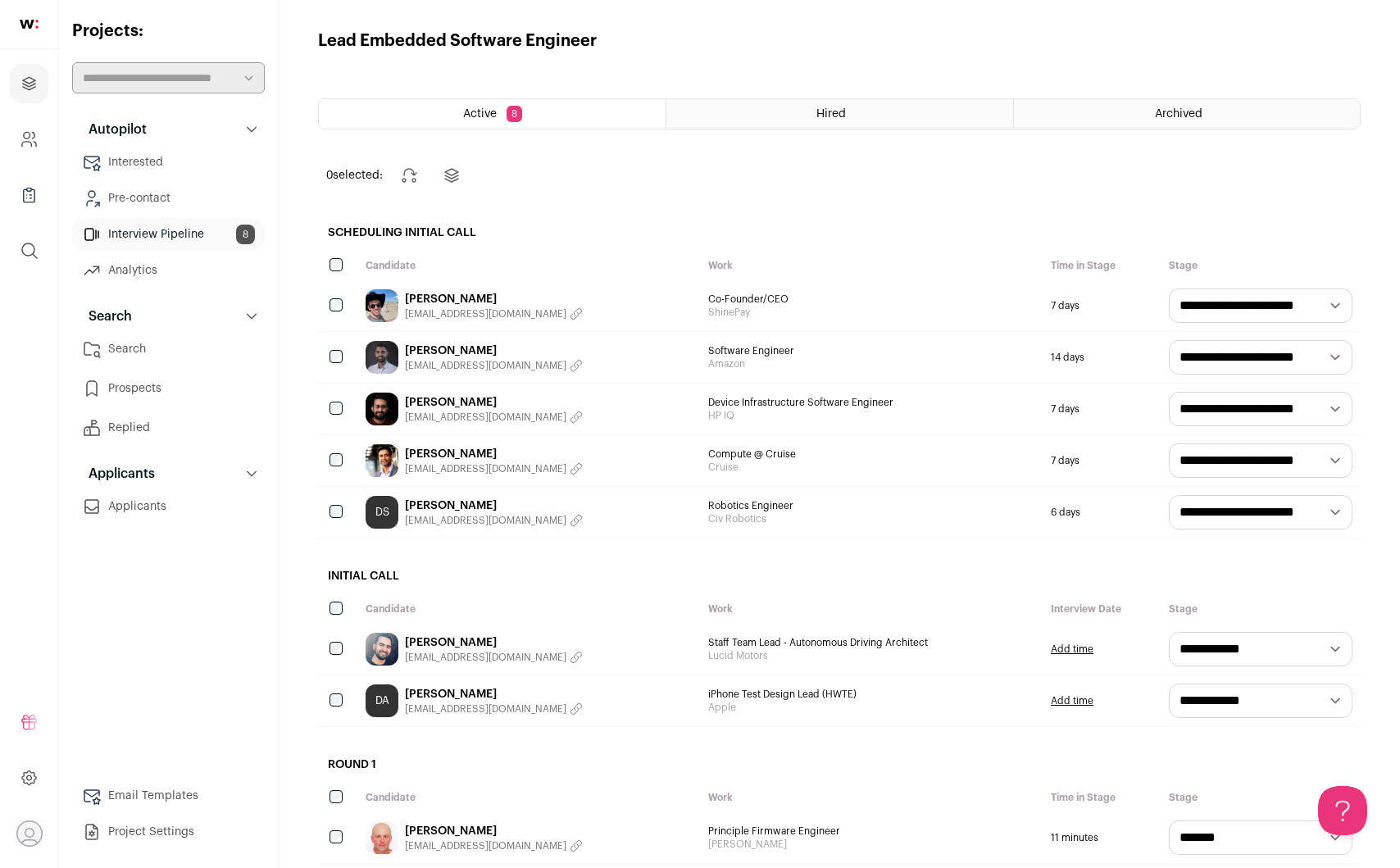 click on "[PERSON_NAME]" at bounding box center [493, 454] 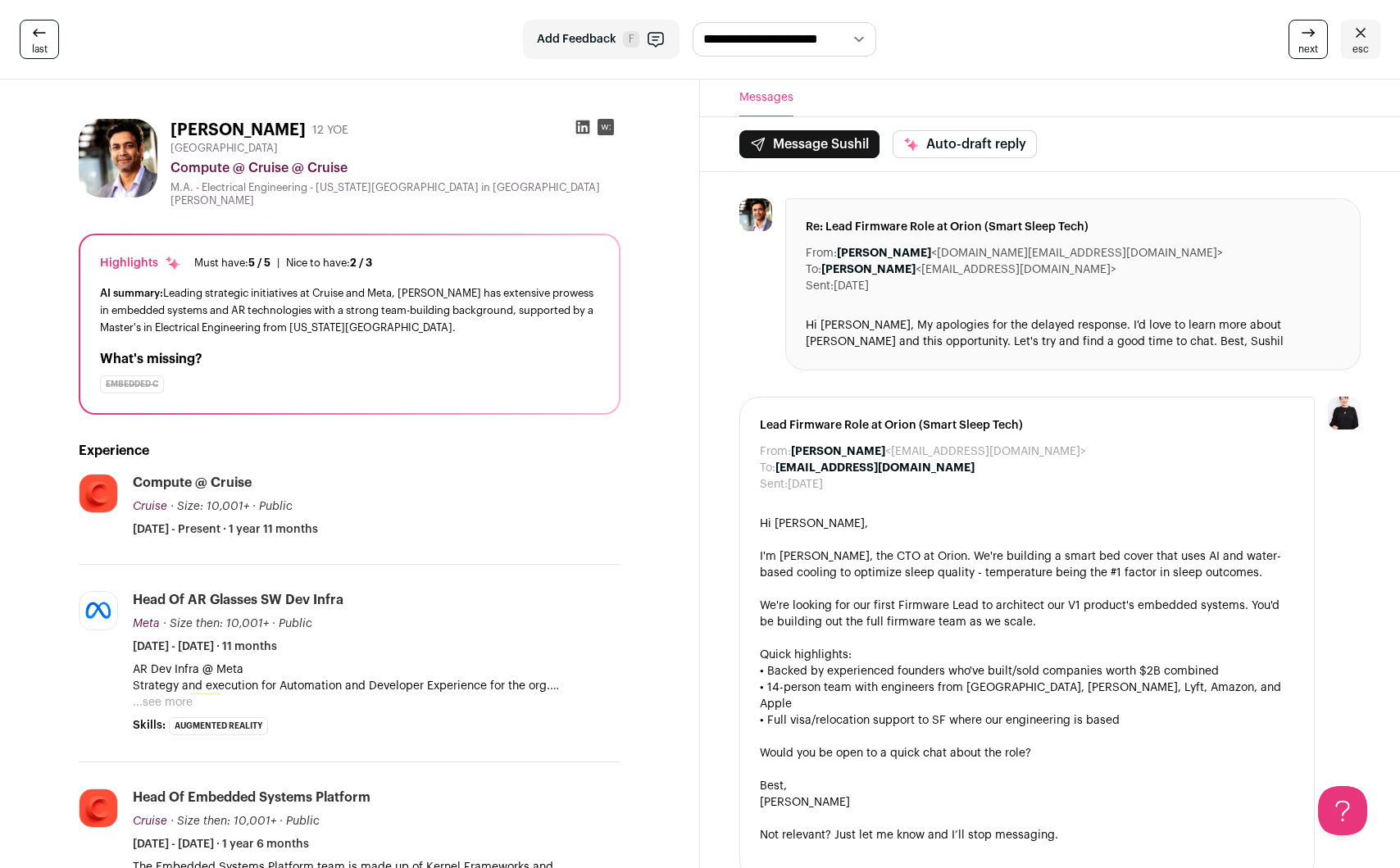 scroll, scrollTop: 0, scrollLeft: 0, axis: both 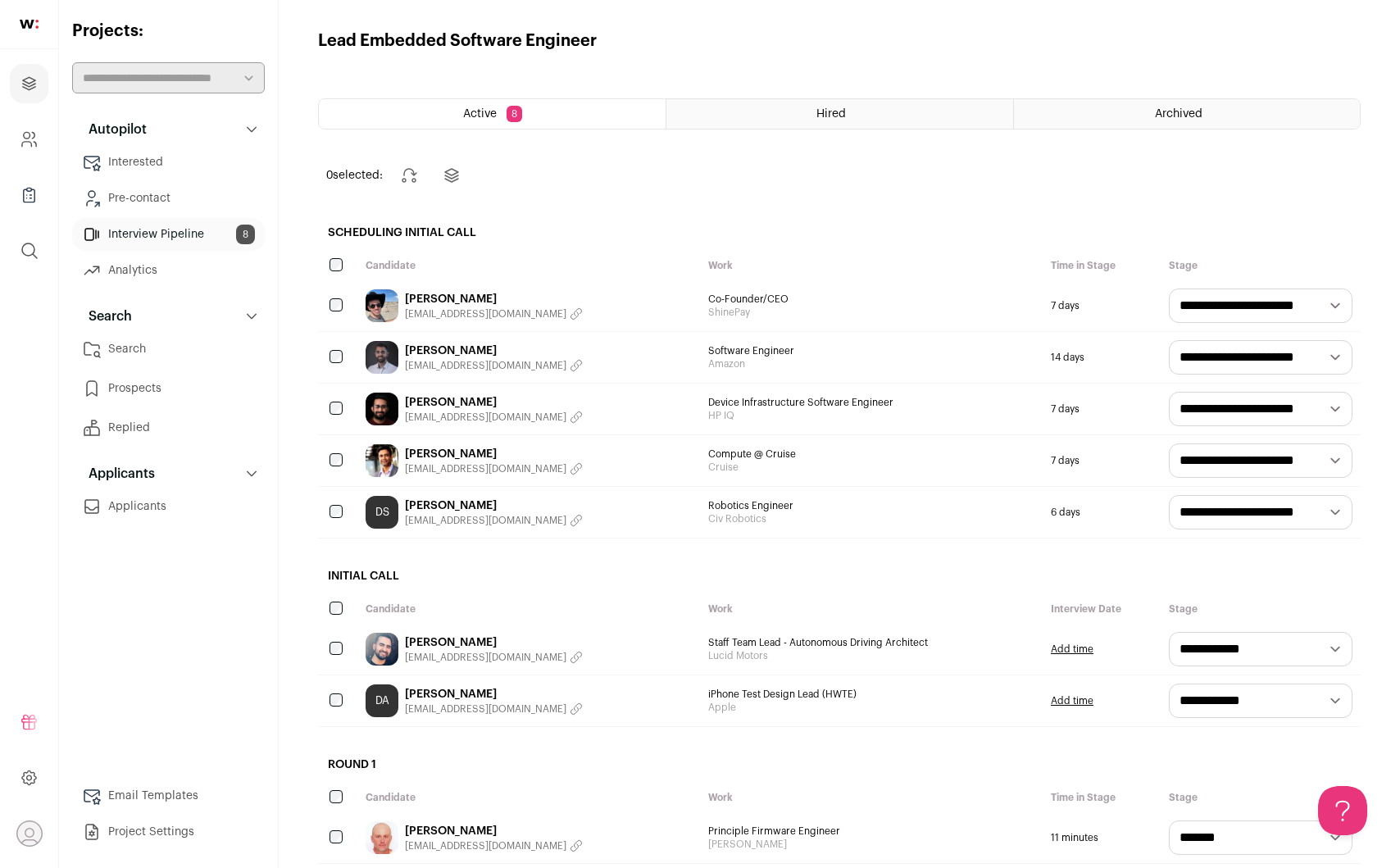 click on "[EMAIL_ADDRESS][DOMAIN_NAME]" at bounding box center (485, 520) 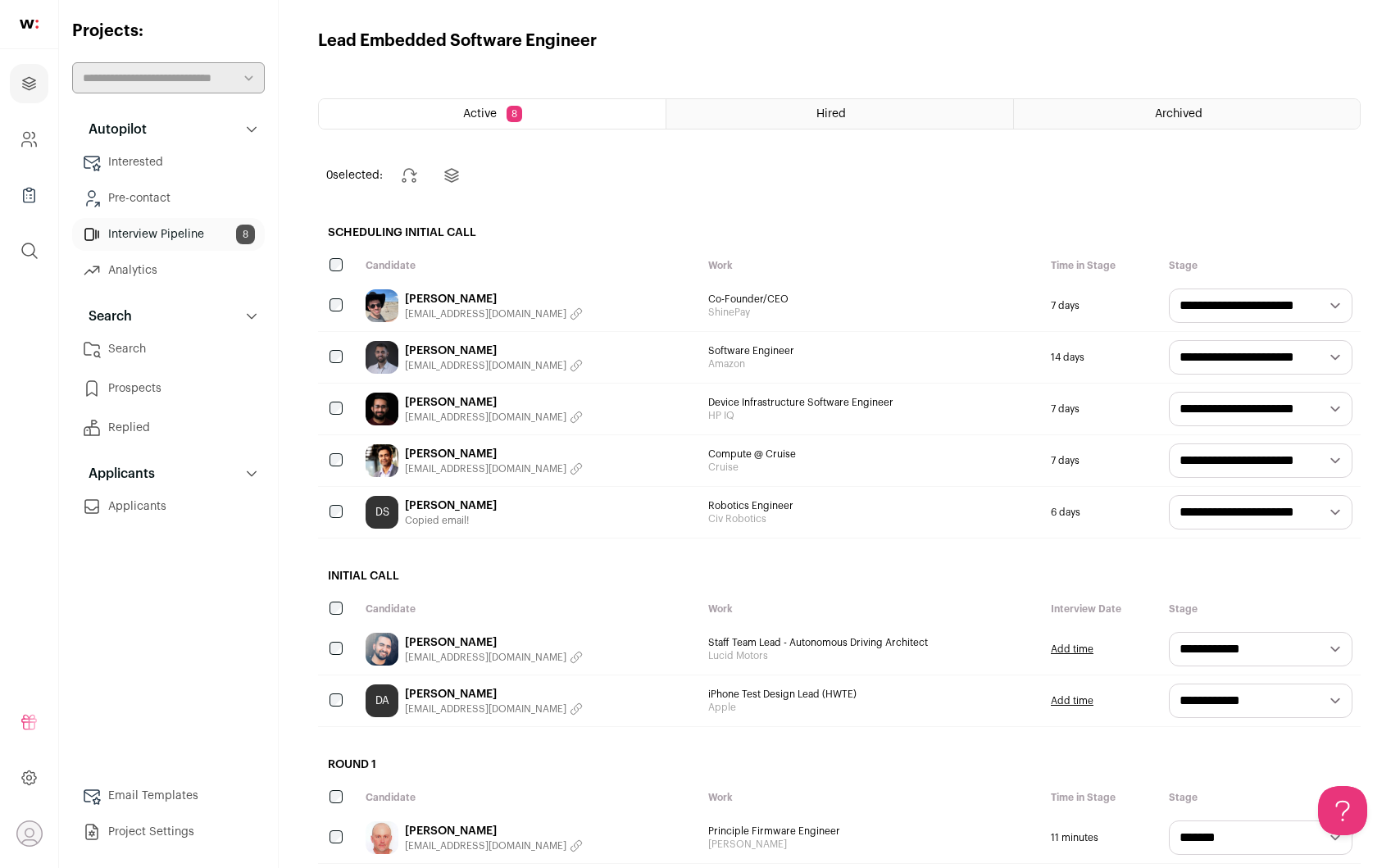 click on "[PERSON_NAME]" at bounding box center [451, 506] 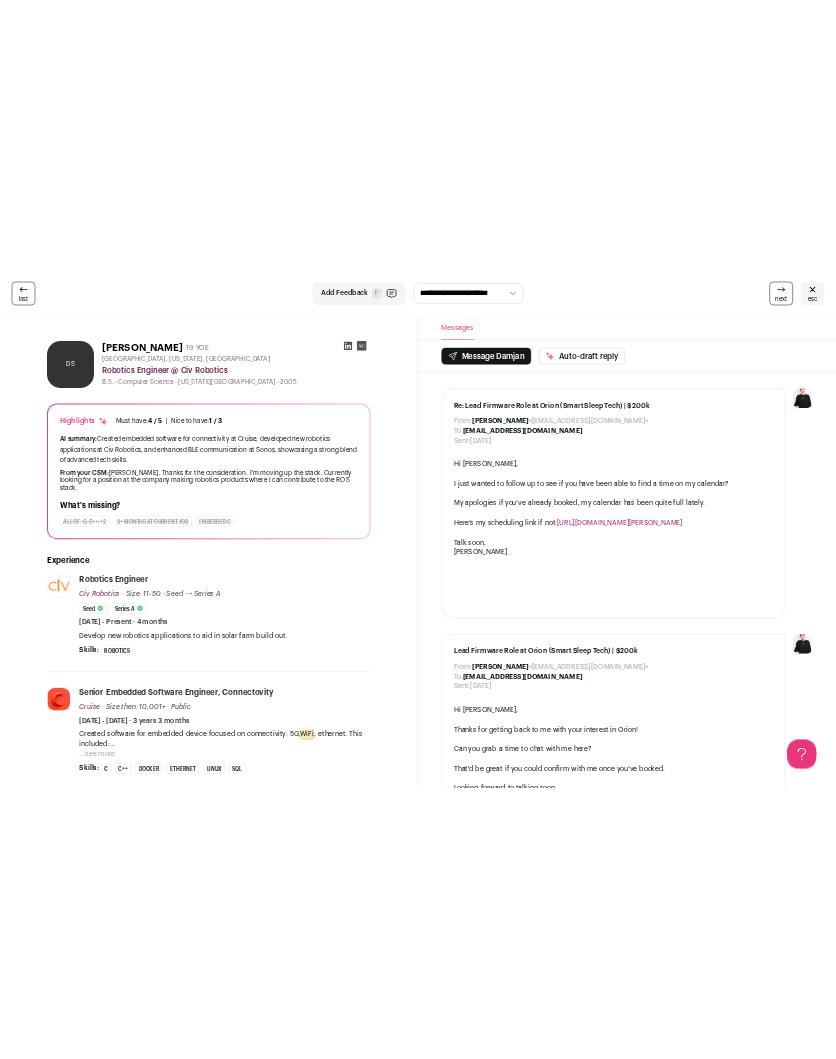 scroll, scrollTop: 0, scrollLeft: 0, axis: both 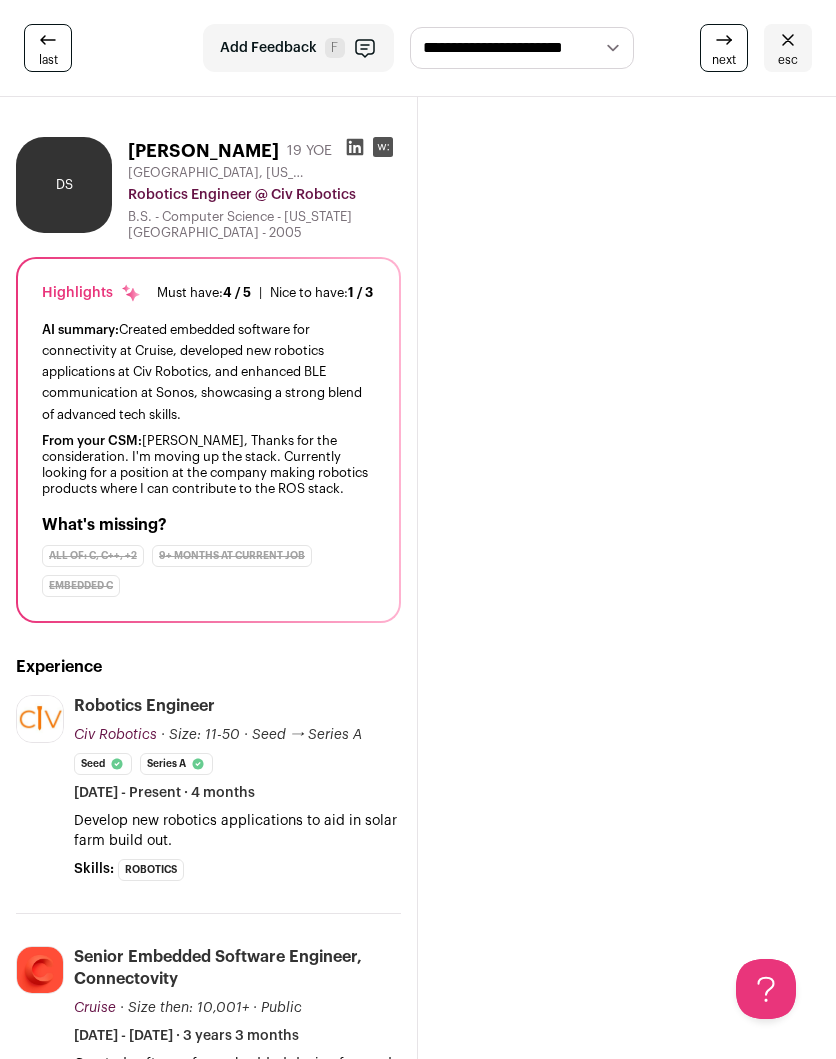 click 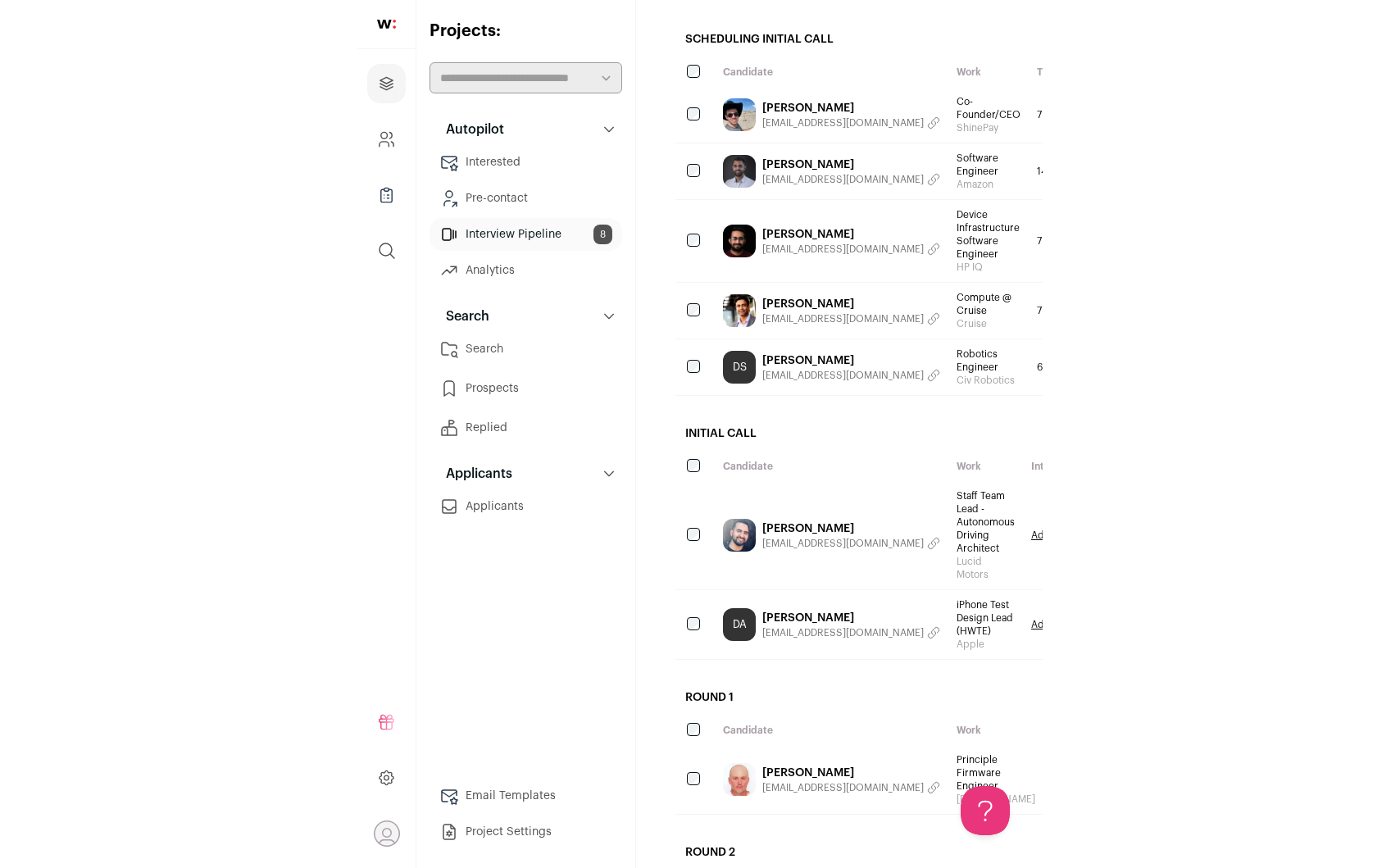 scroll, scrollTop: 185, scrollLeft: 0, axis: vertical 